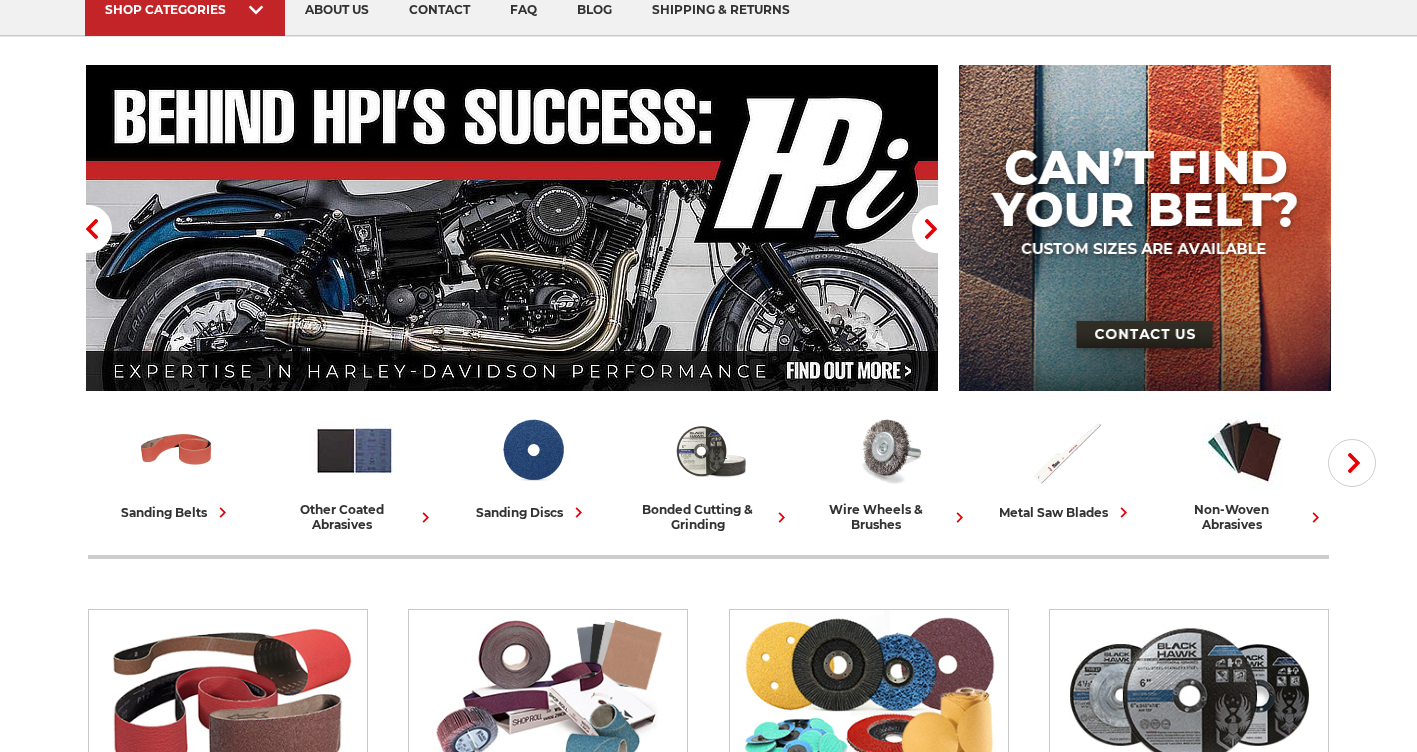 scroll, scrollTop: 200, scrollLeft: 0, axis: vertical 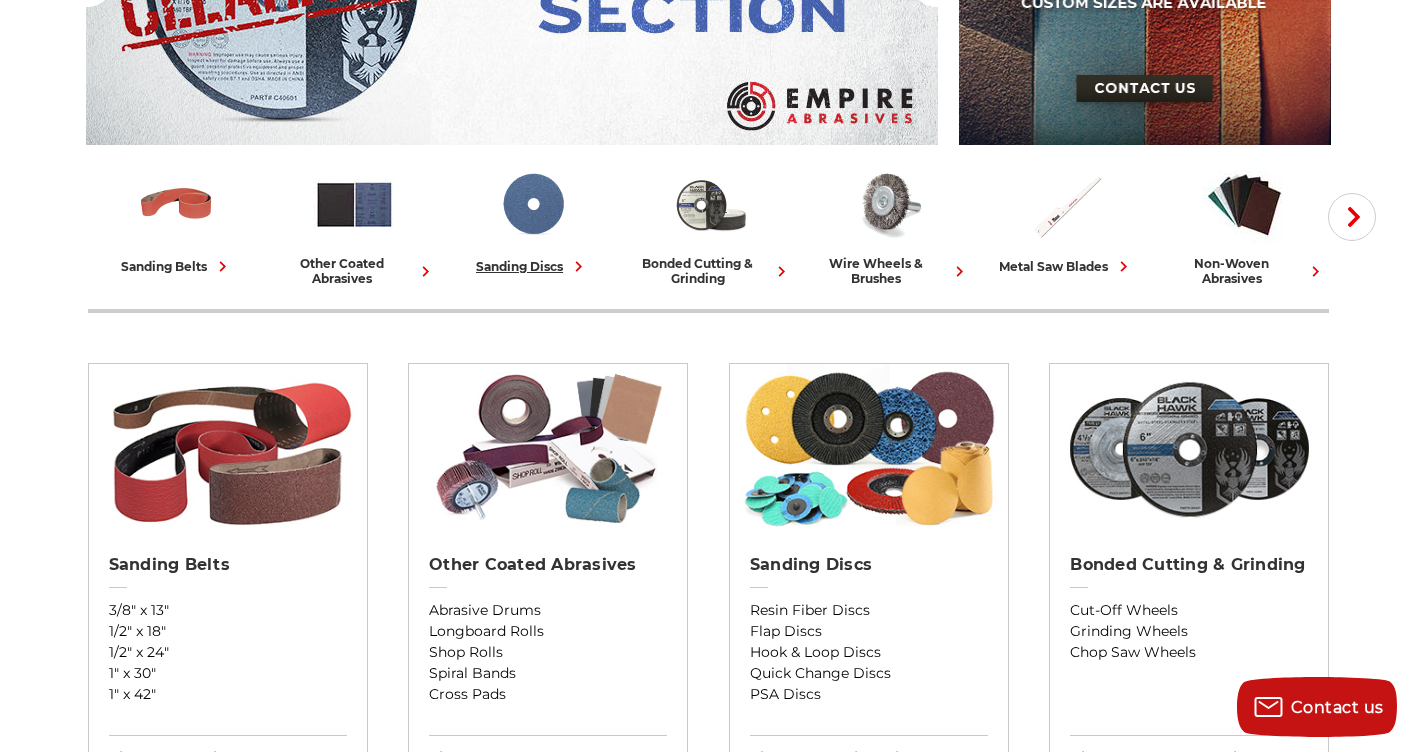 click at bounding box center [532, 204] 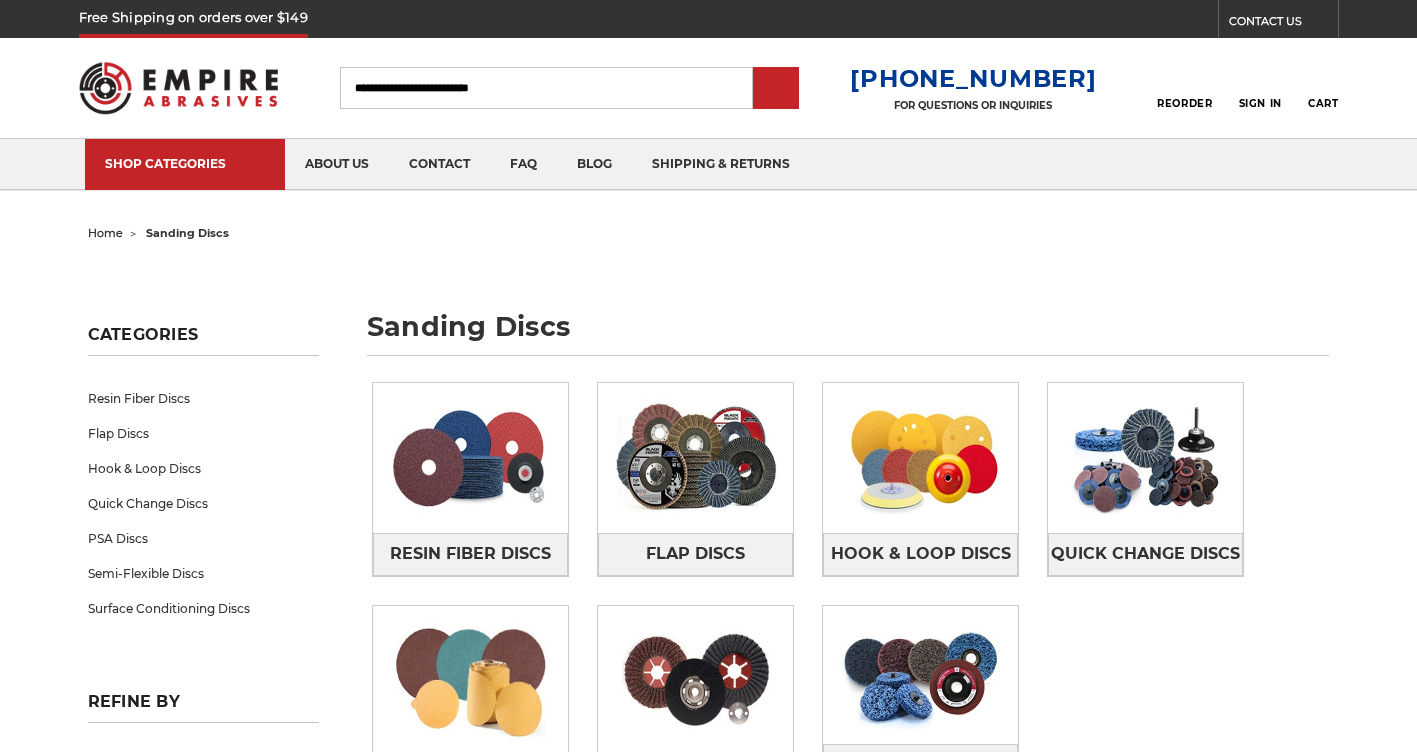scroll, scrollTop: 0, scrollLeft: 0, axis: both 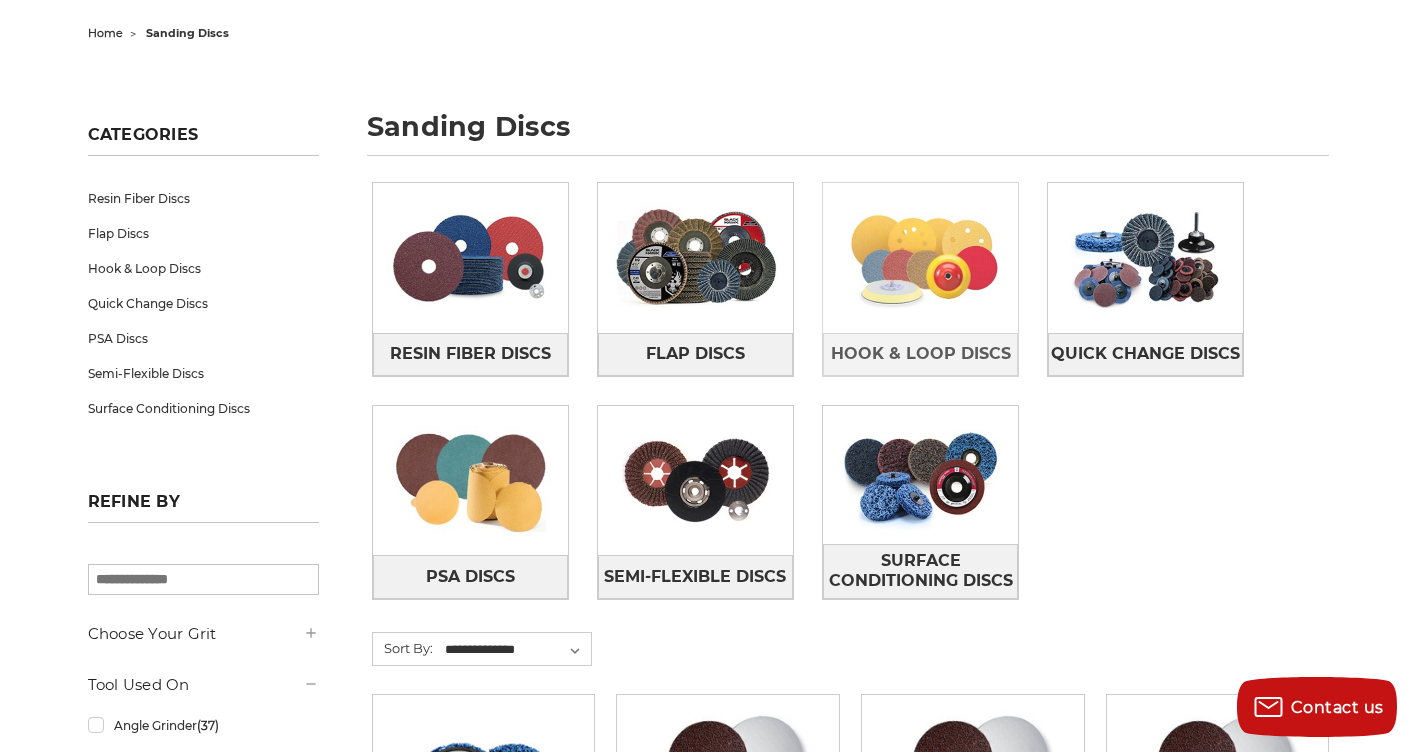 click at bounding box center [920, 258] 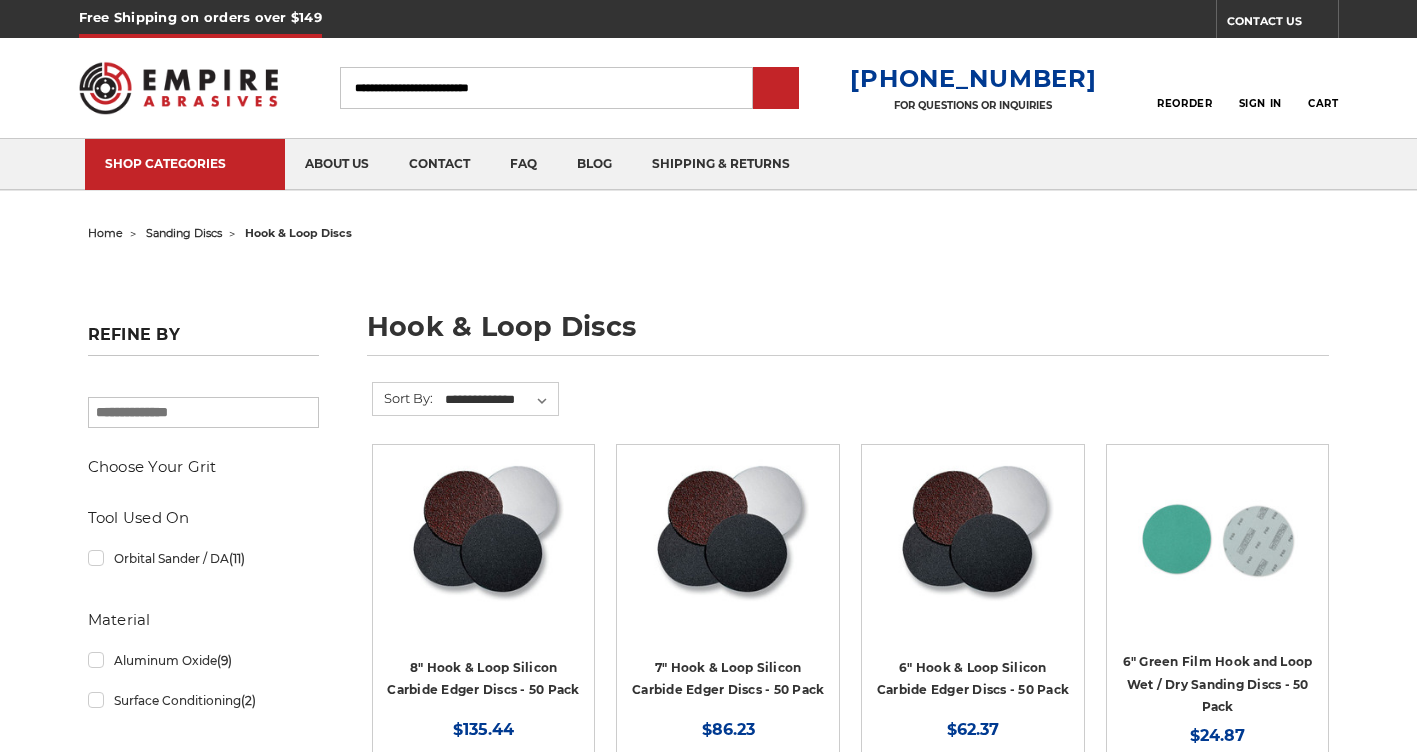 scroll, scrollTop: 0, scrollLeft: 0, axis: both 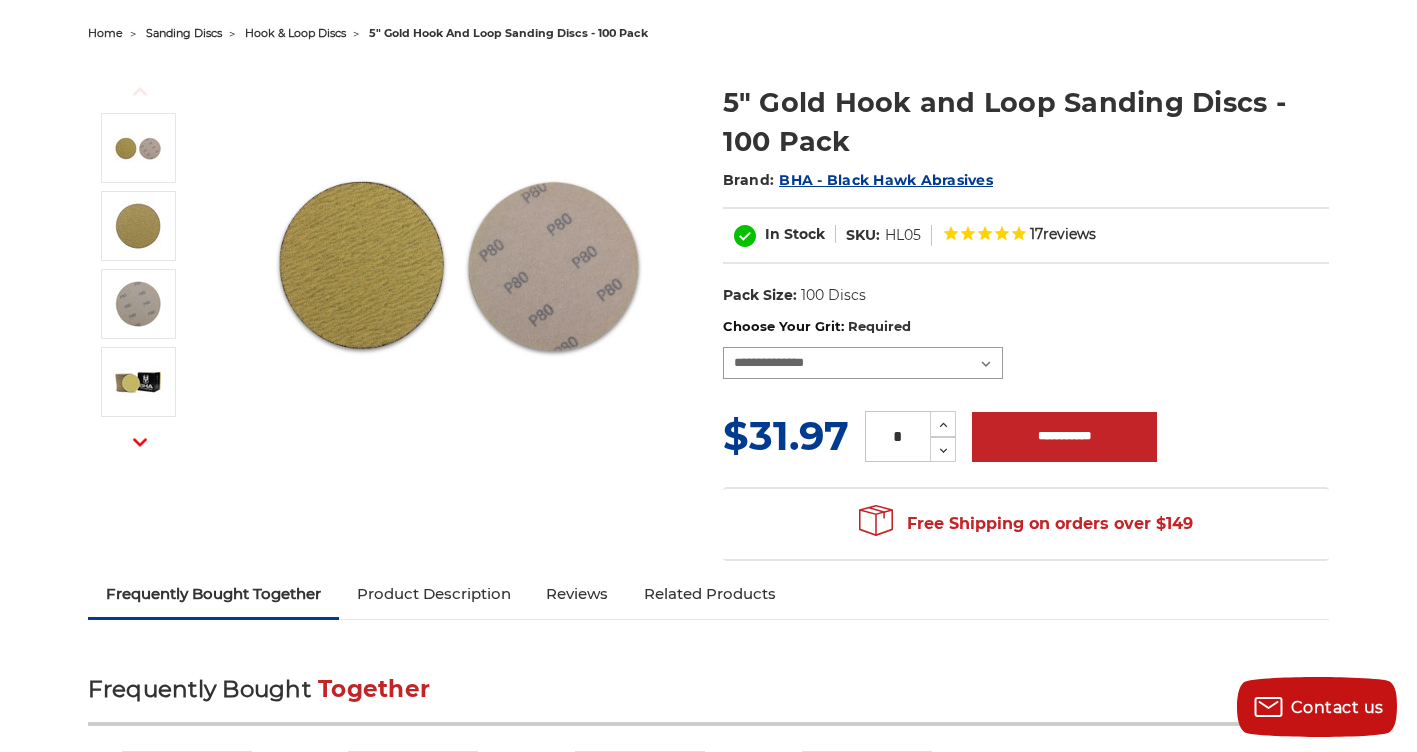 click on "**********" at bounding box center (863, 363) 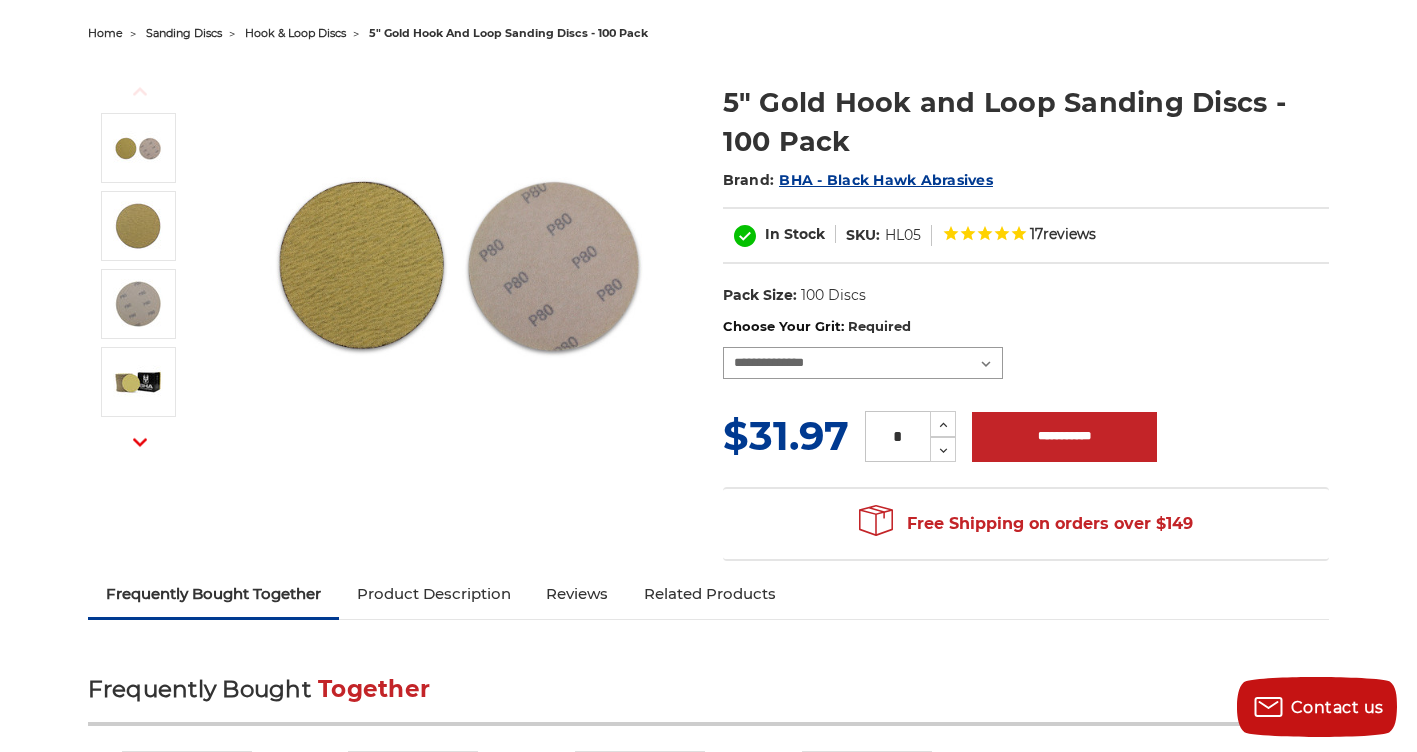 select on "***" 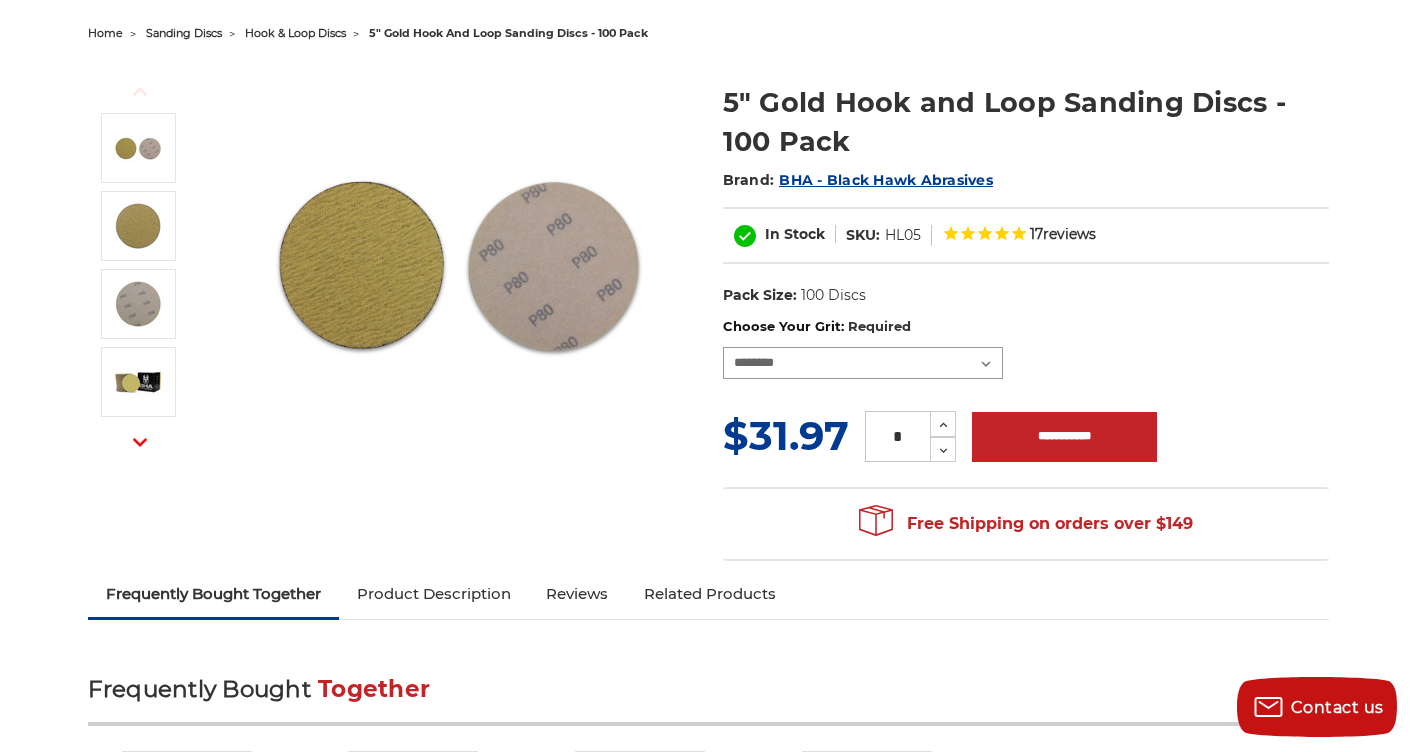 click on "**********" at bounding box center (863, 363) 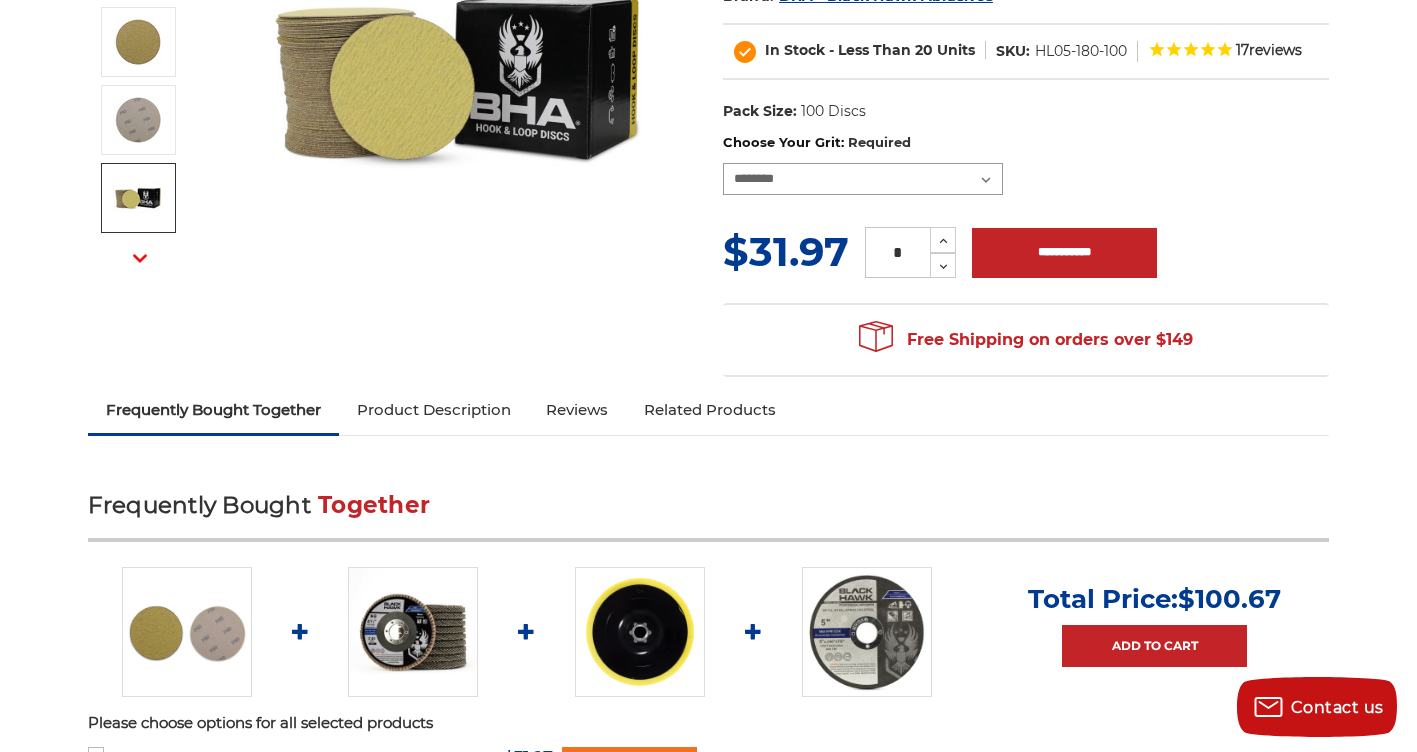scroll, scrollTop: 400, scrollLeft: 0, axis: vertical 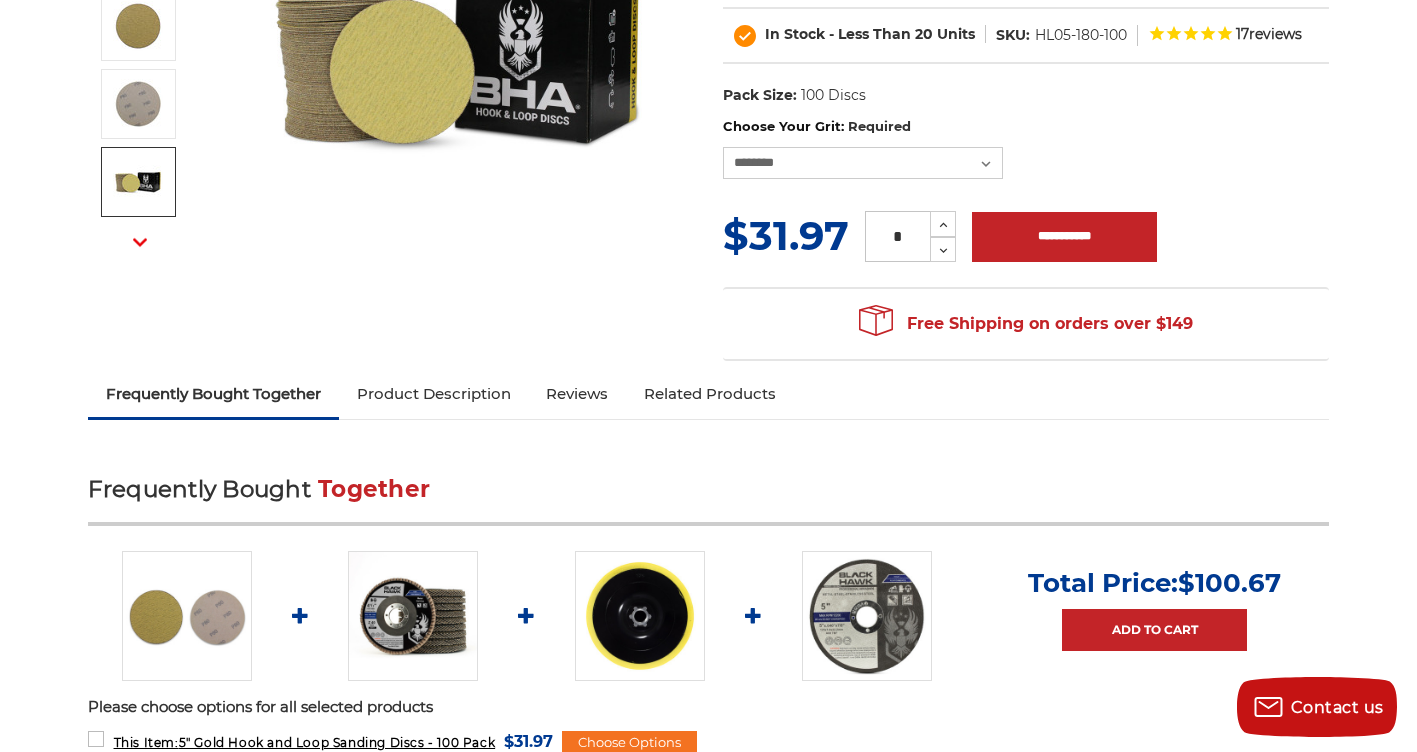 click on "Product Description" at bounding box center [434, 394] 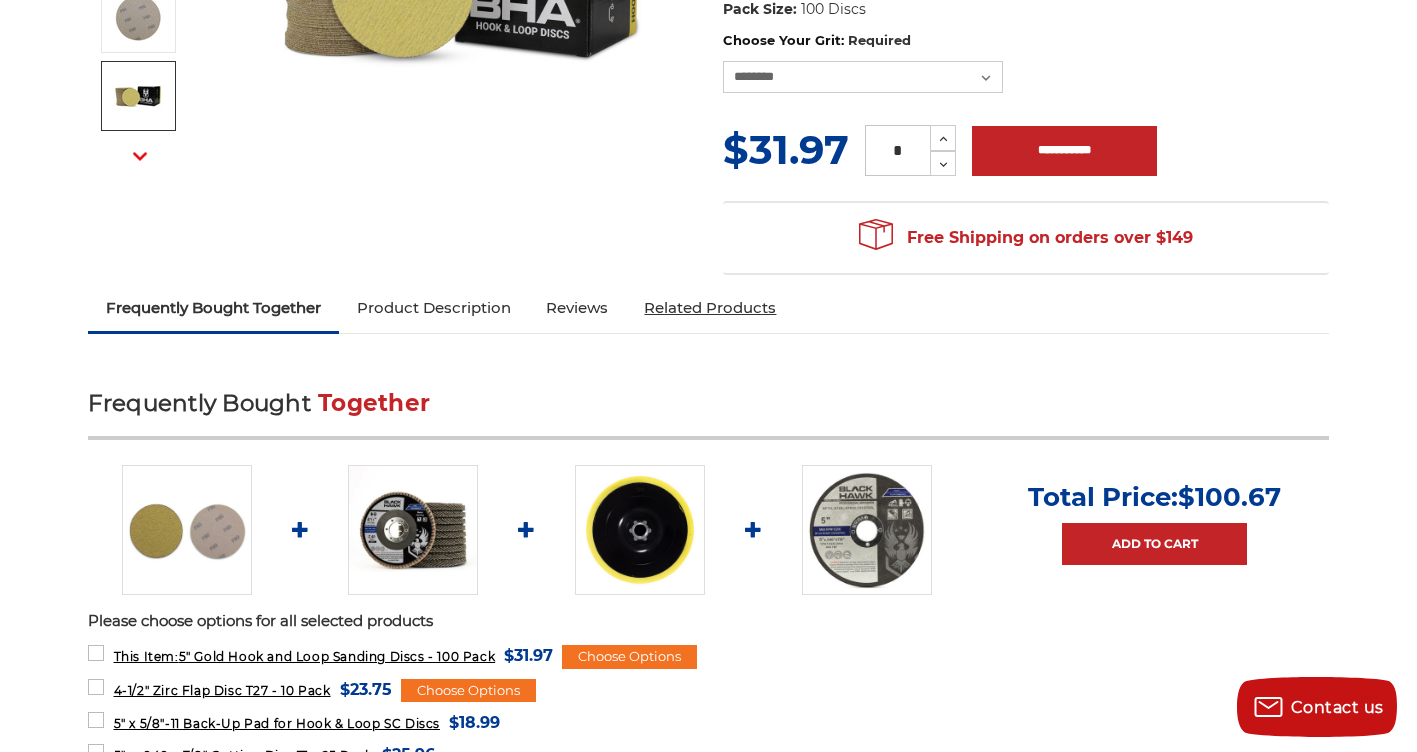 scroll, scrollTop: 287, scrollLeft: 0, axis: vertical 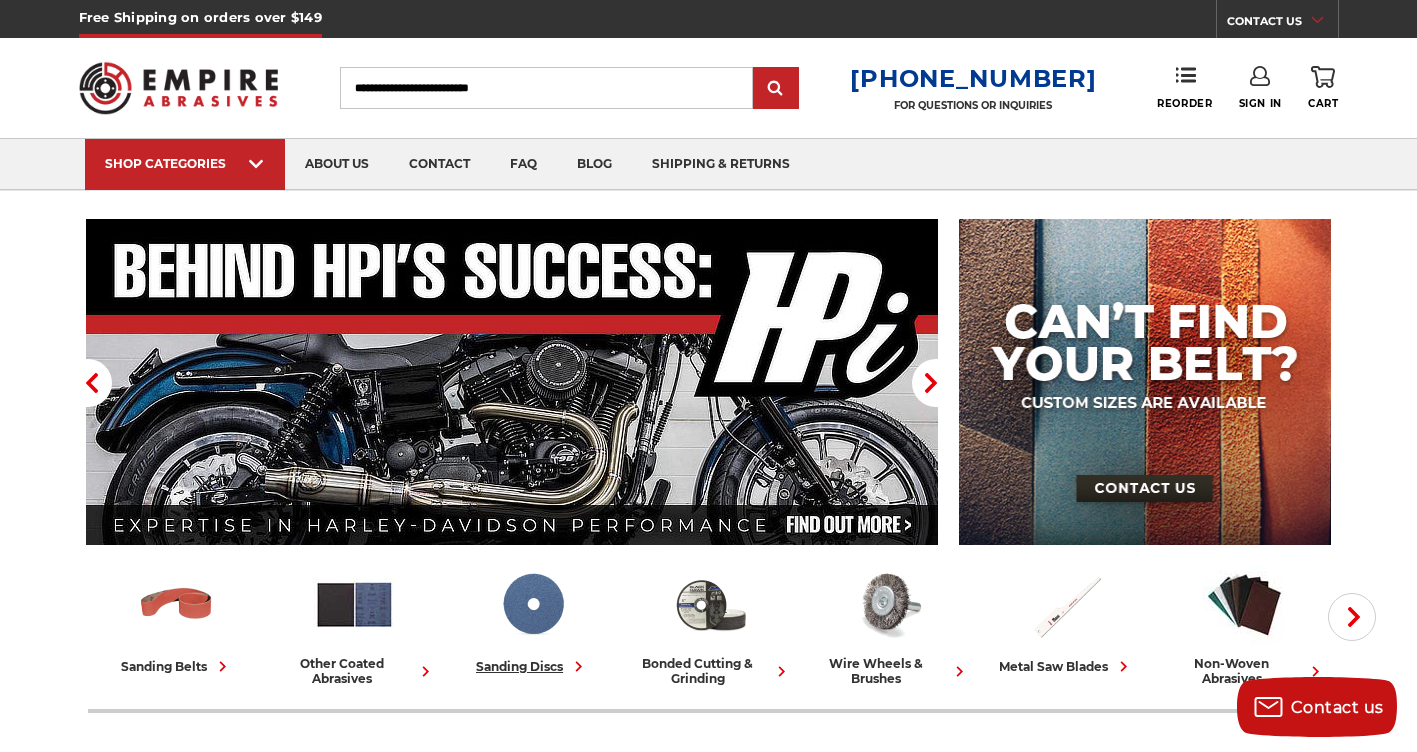 click at bounding box center [532, 604] 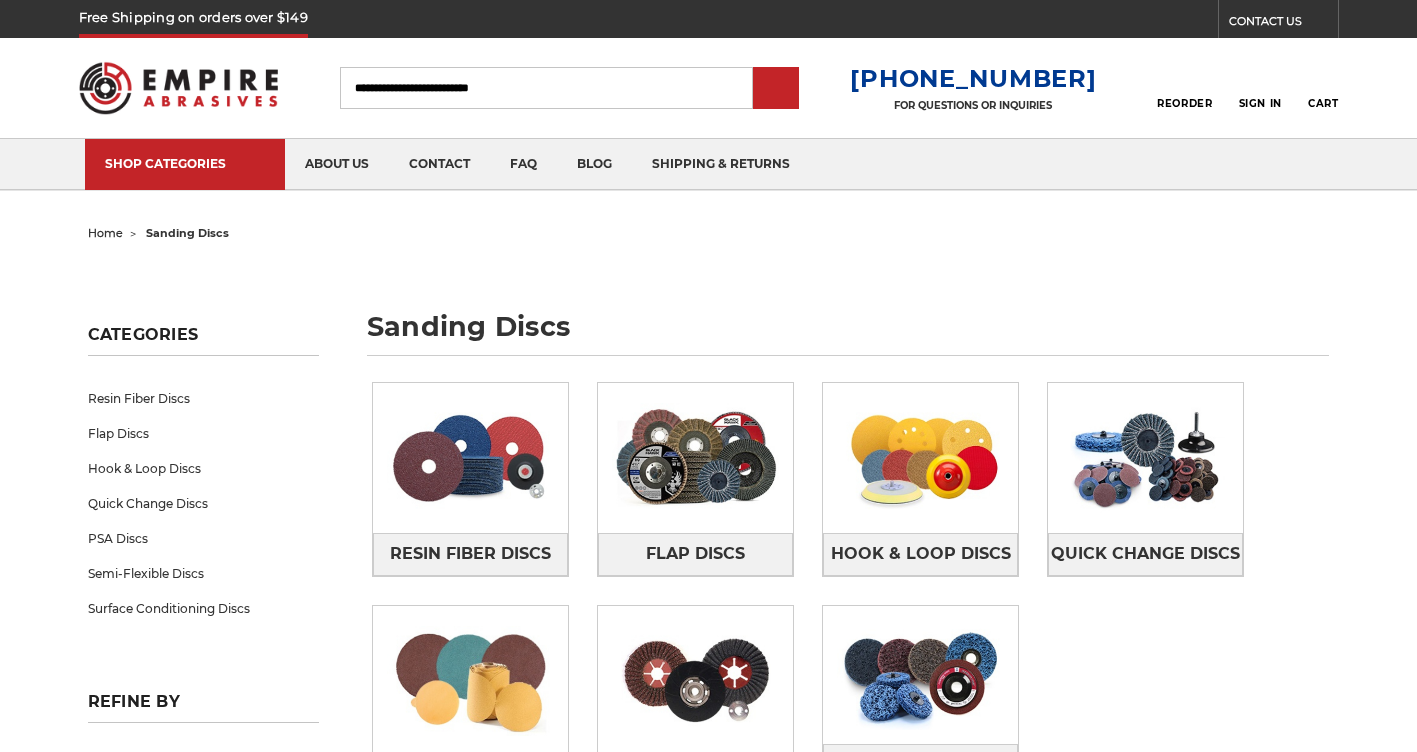 scroll, scrollTop: 0, scrollLeft: 0, axis: both 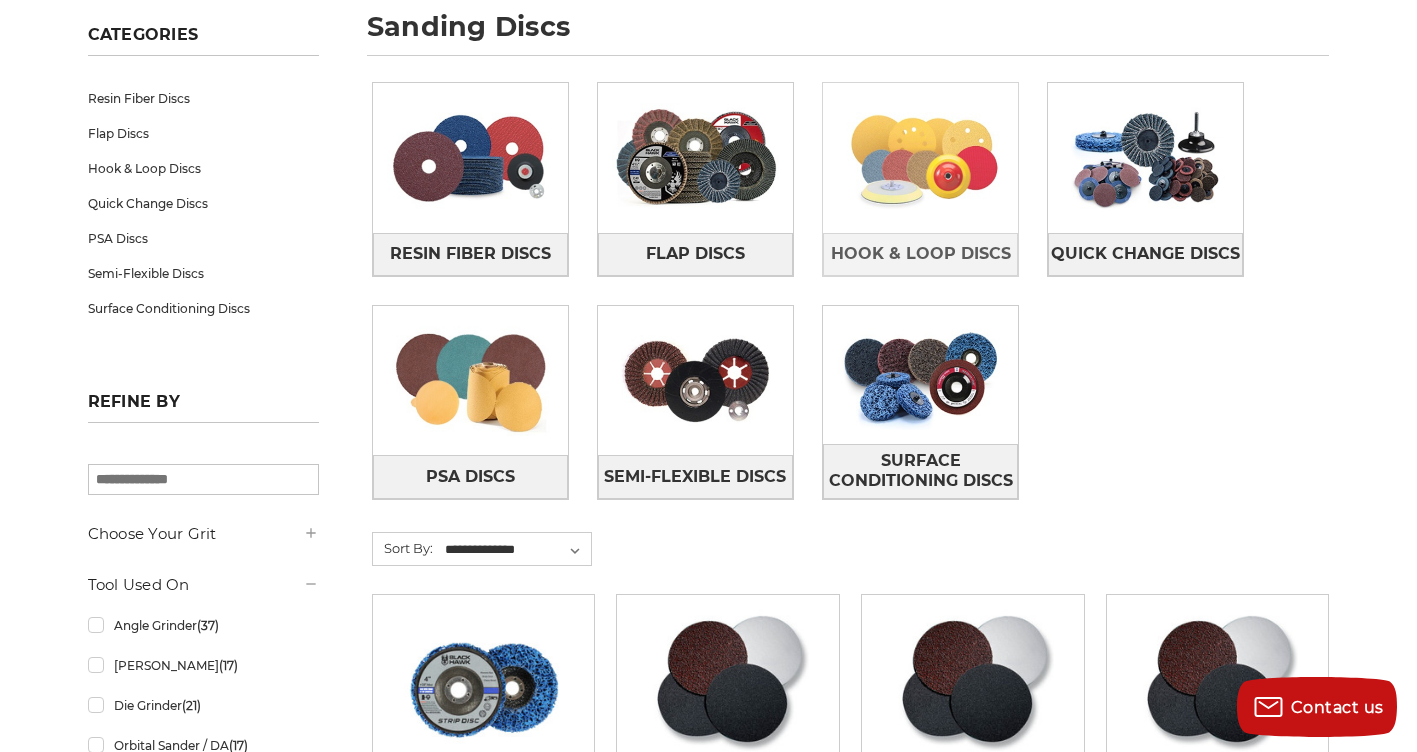 click at bounding box center (920, 158) 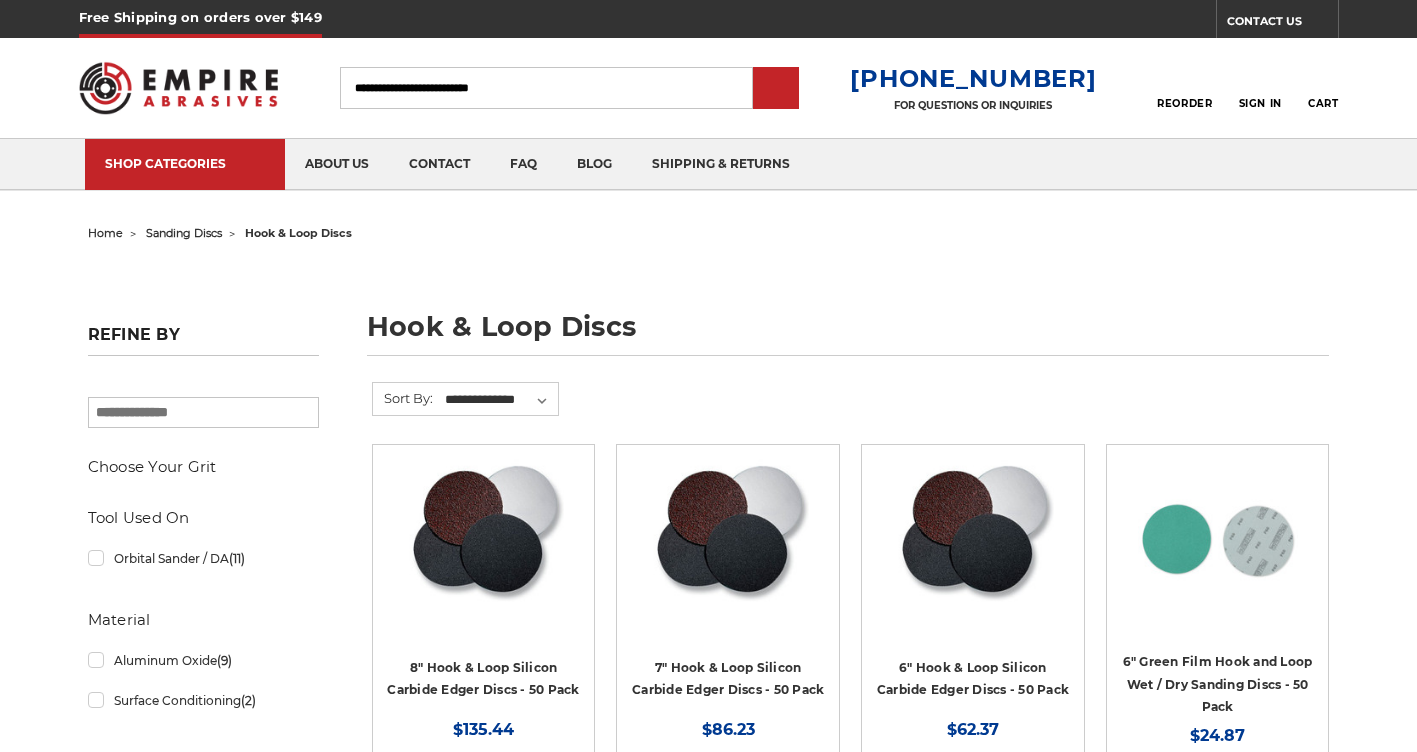scroll, scrollTop: 0, scrollLeft: 0, axis: both 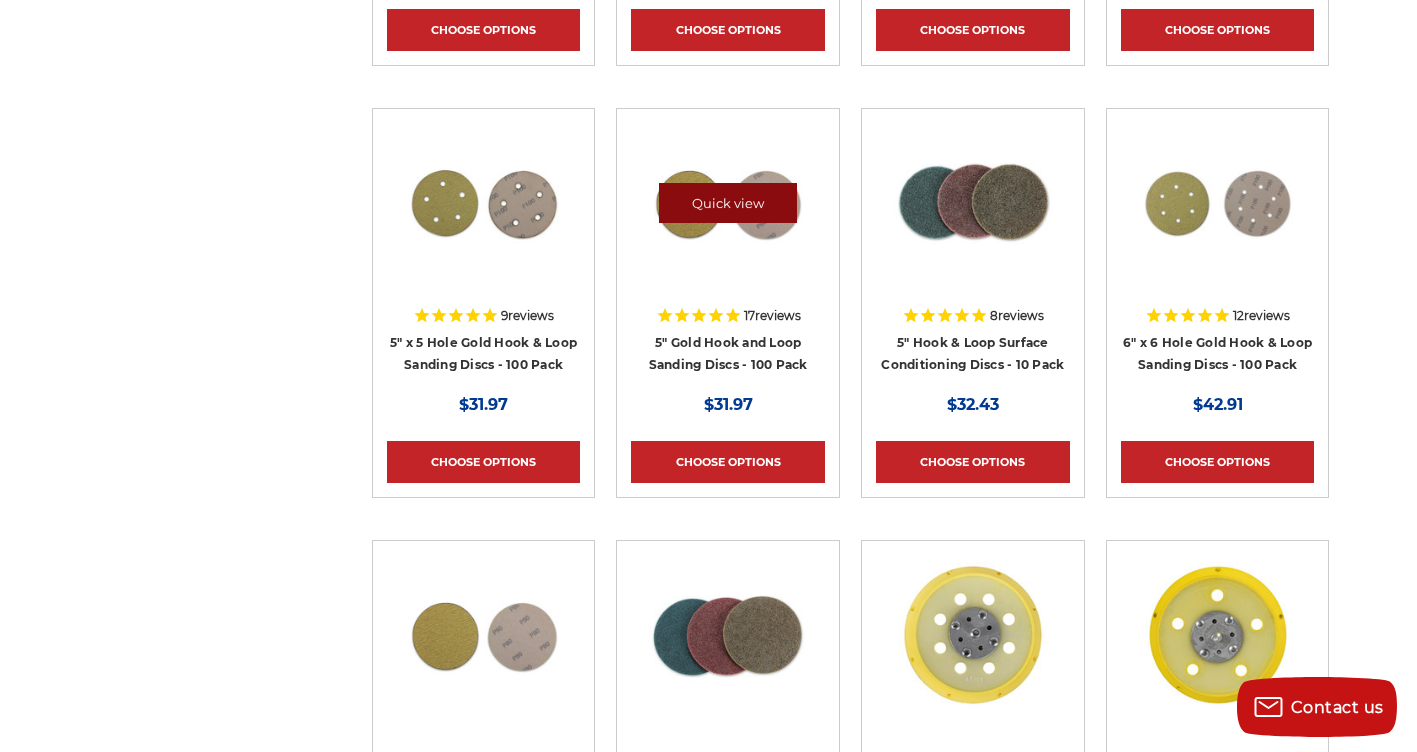 click on "Quick view" at bounding box center (728, 203) 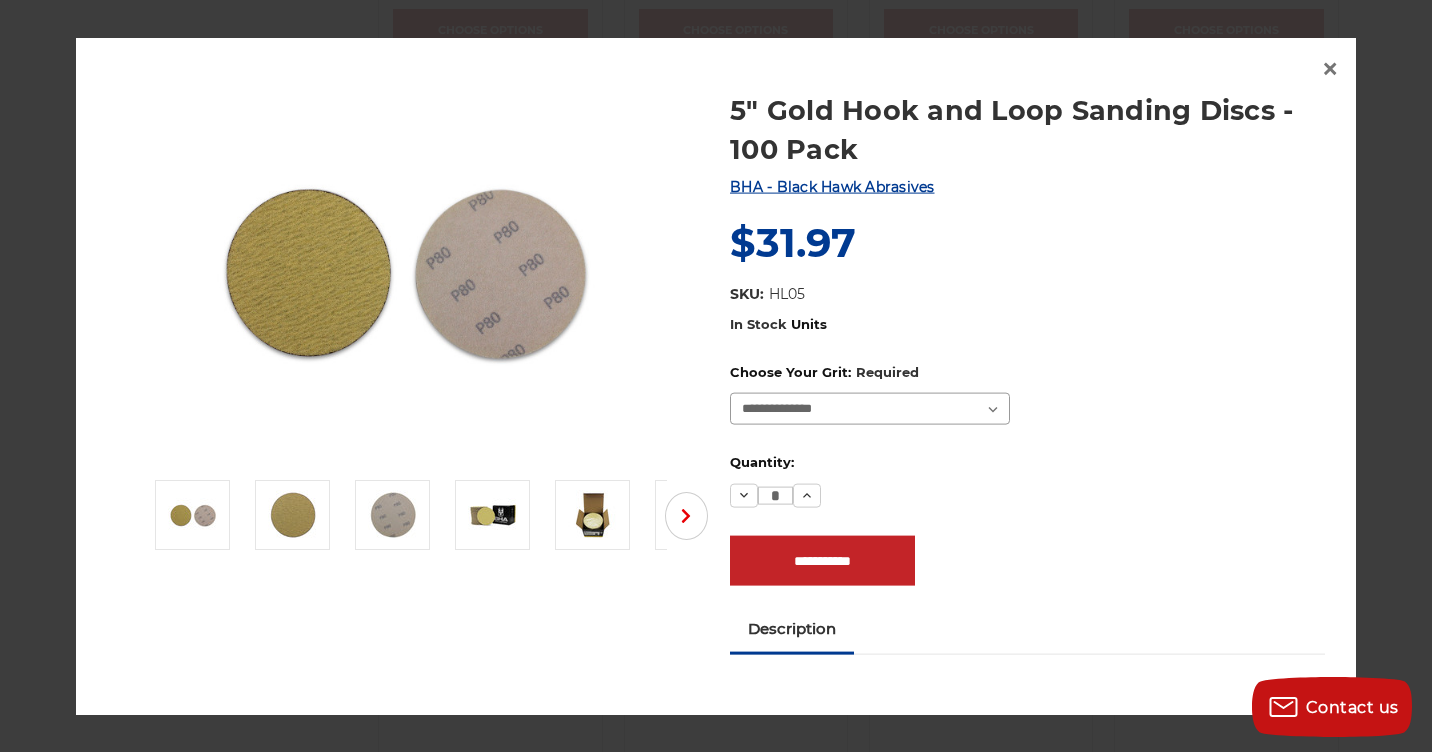 click on "**********" at bounding box center [870, 409] 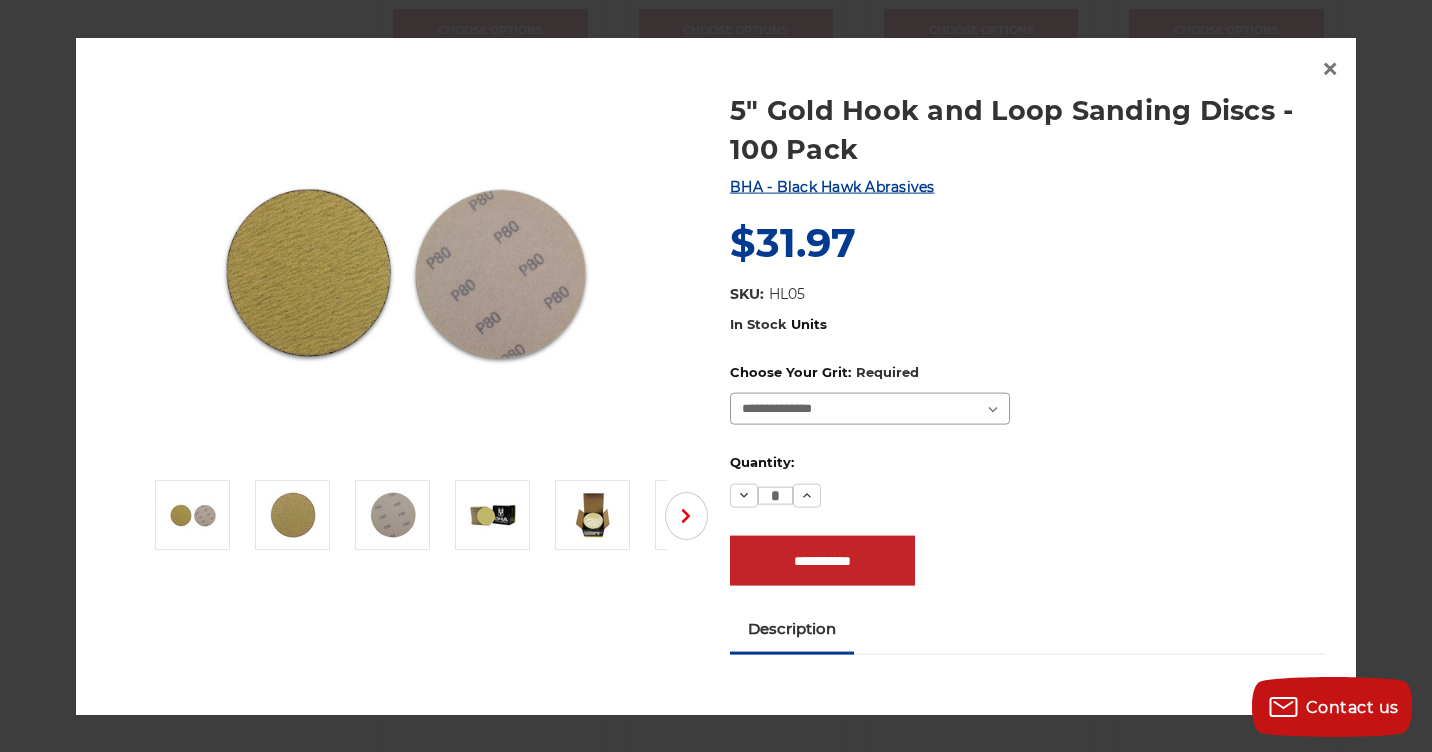 select on "***" 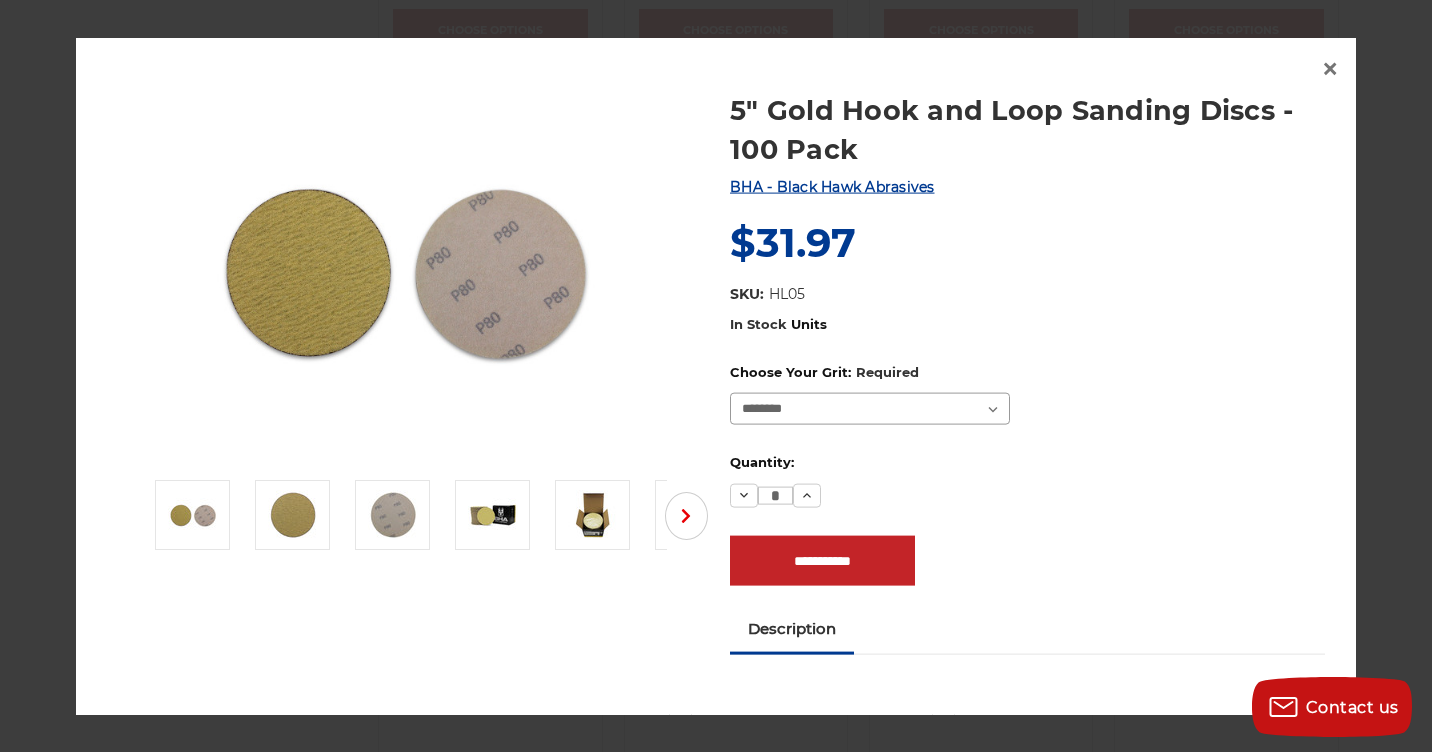 click on "**********" at bounding box center (870, 409) 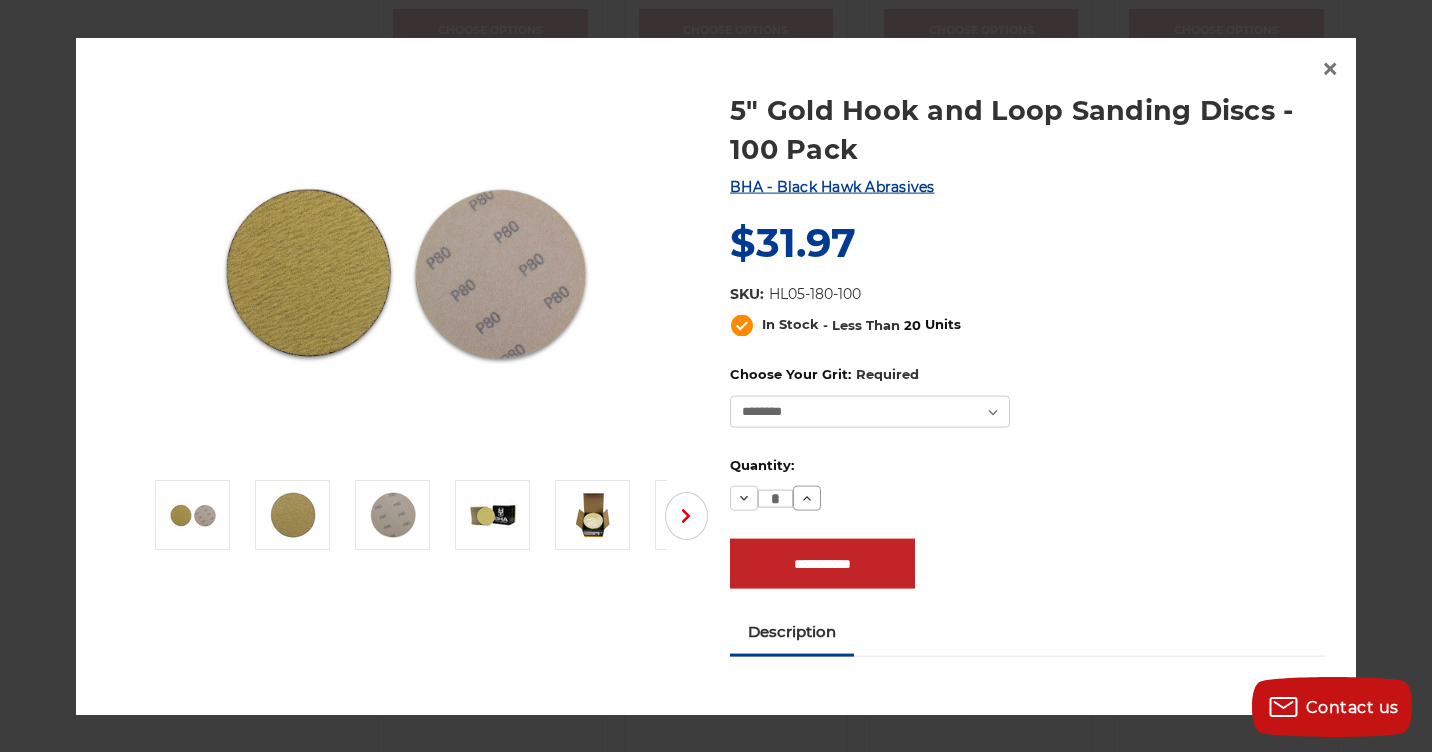 click 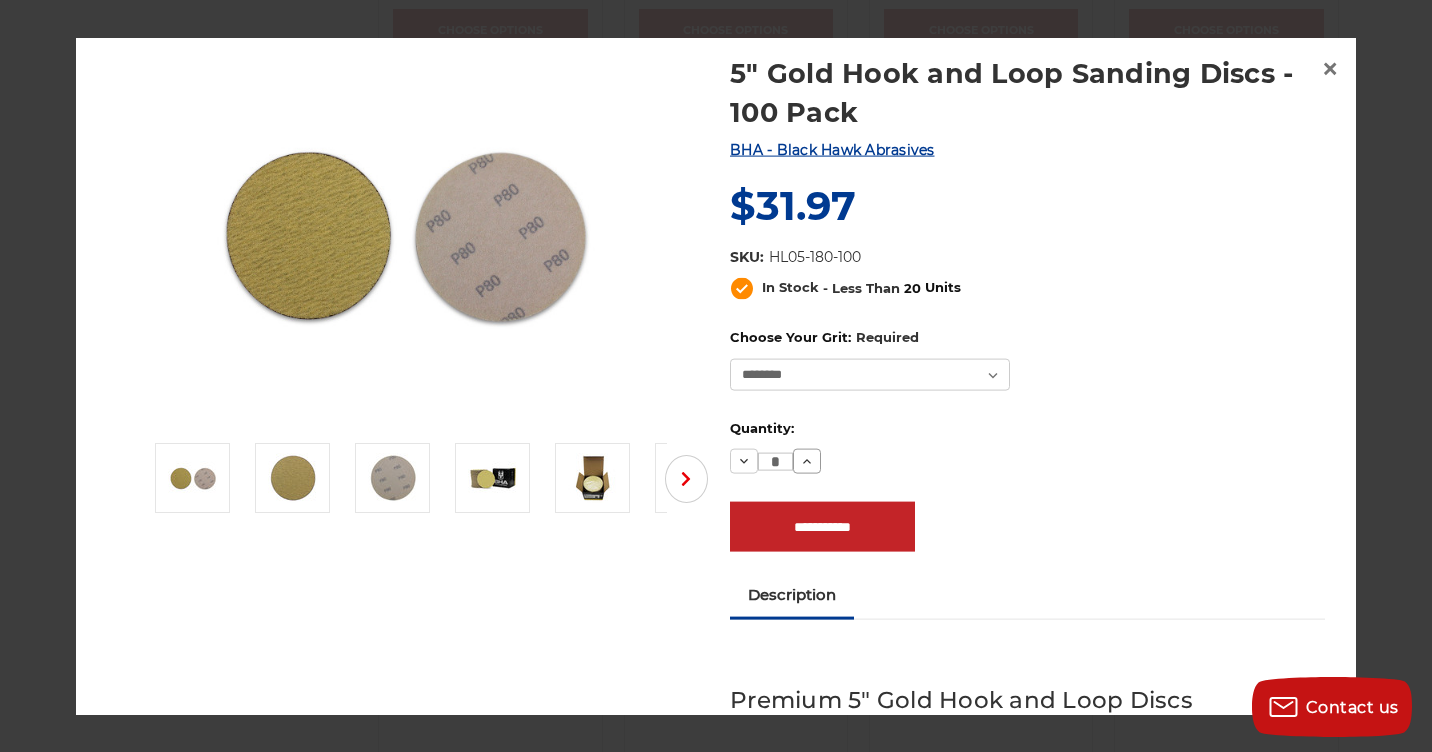 scroll, scrollTop: 100, scrollLeft: 0, axis: vertical 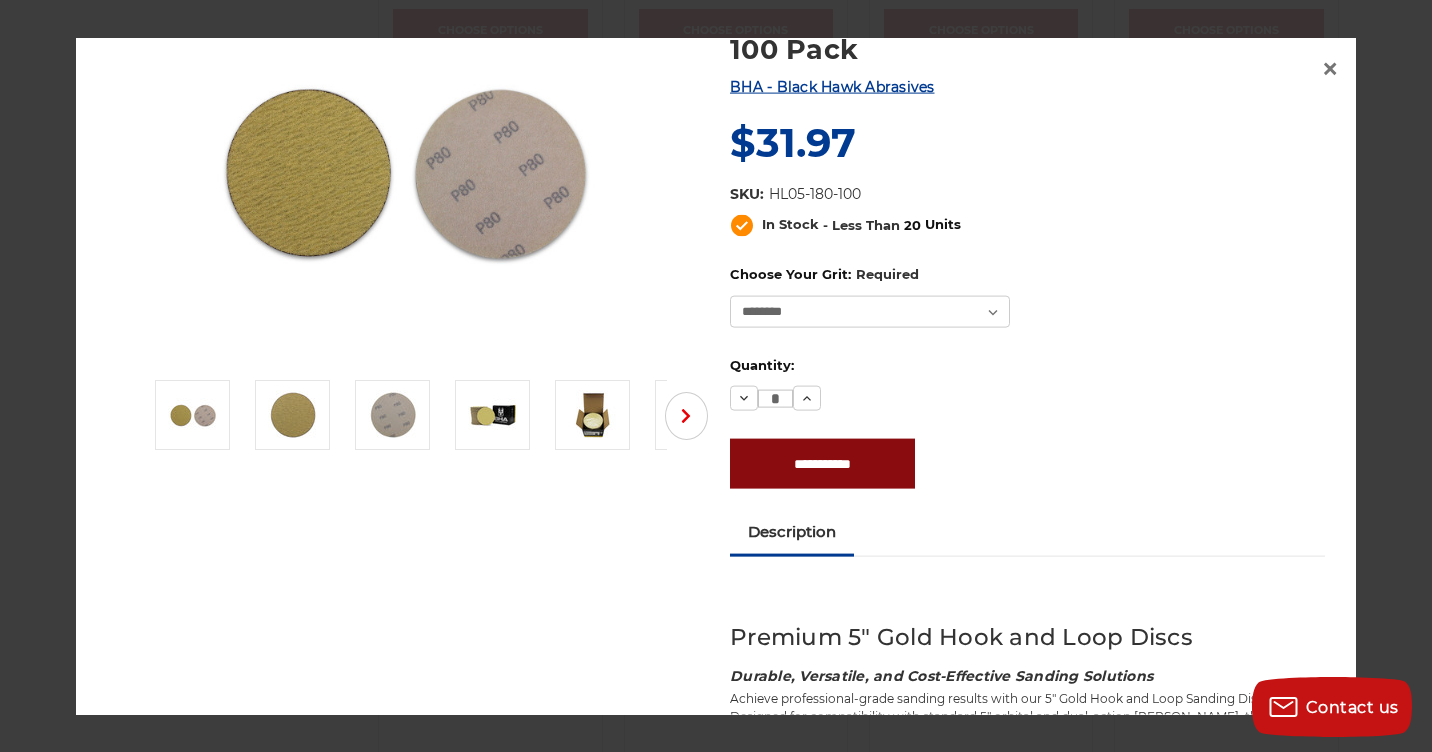 click on "**********" at bounding box center [822, 463] 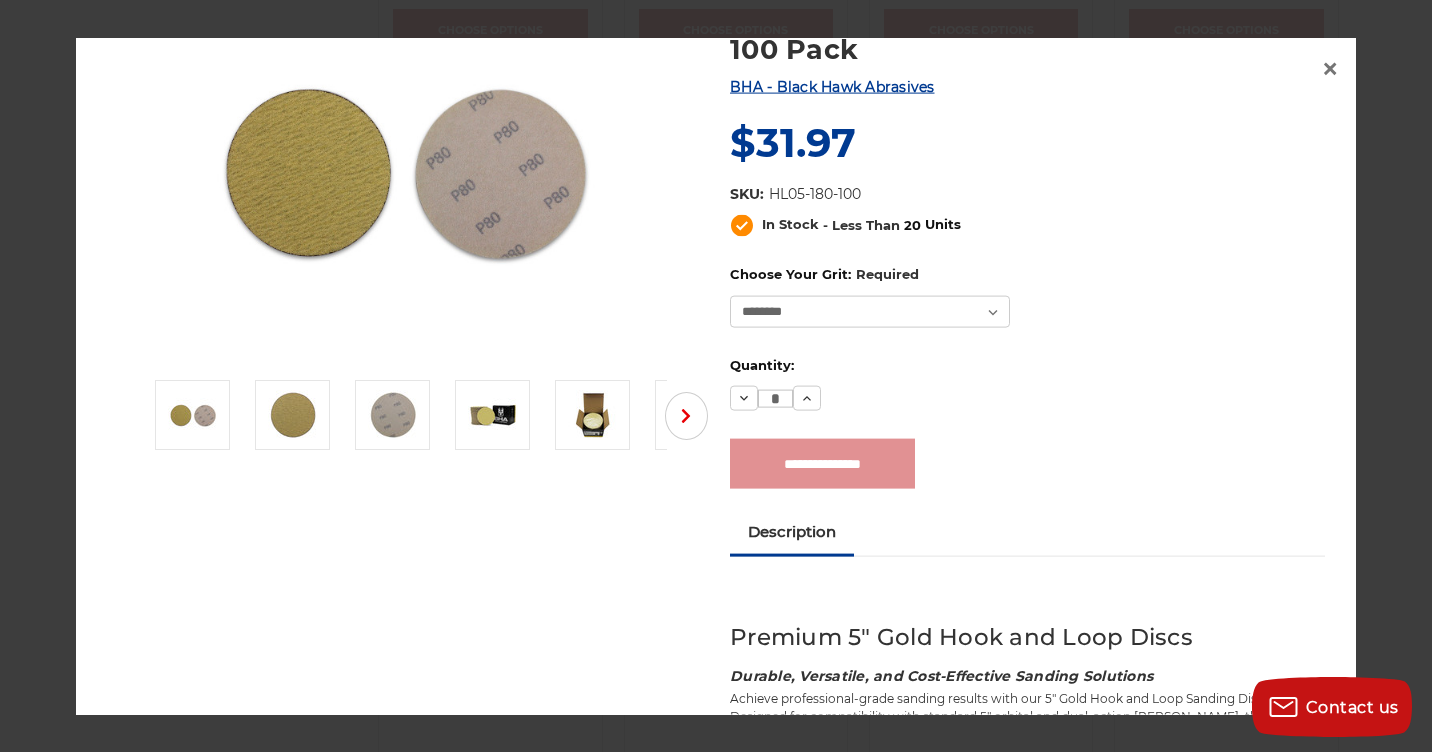 type on "**********" 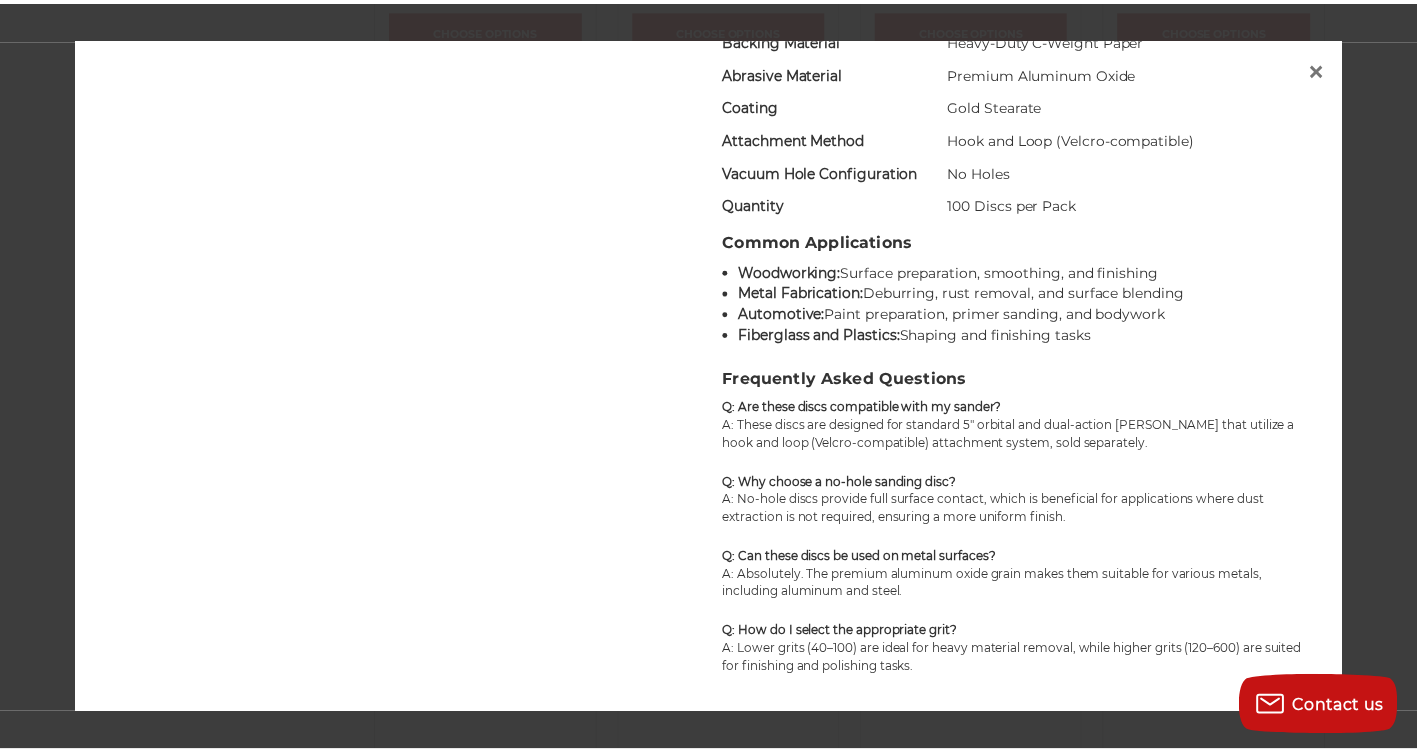 scroll, scrollTop: 862, scrollLeft: 0, axis: vertical 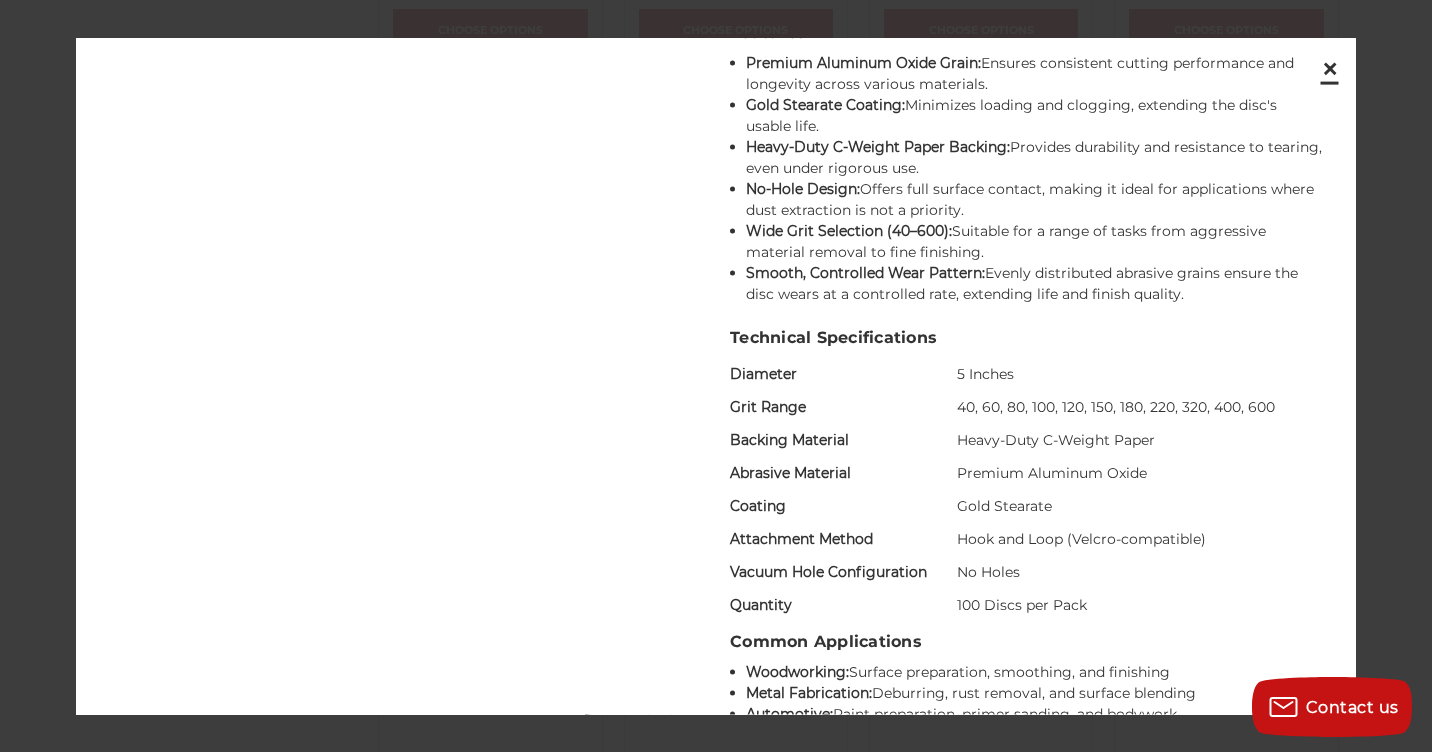 drag, startPoint x: 1323, startPoint y: 70, endPoint x: 1182, endPoint y: 123, distance: 150.632 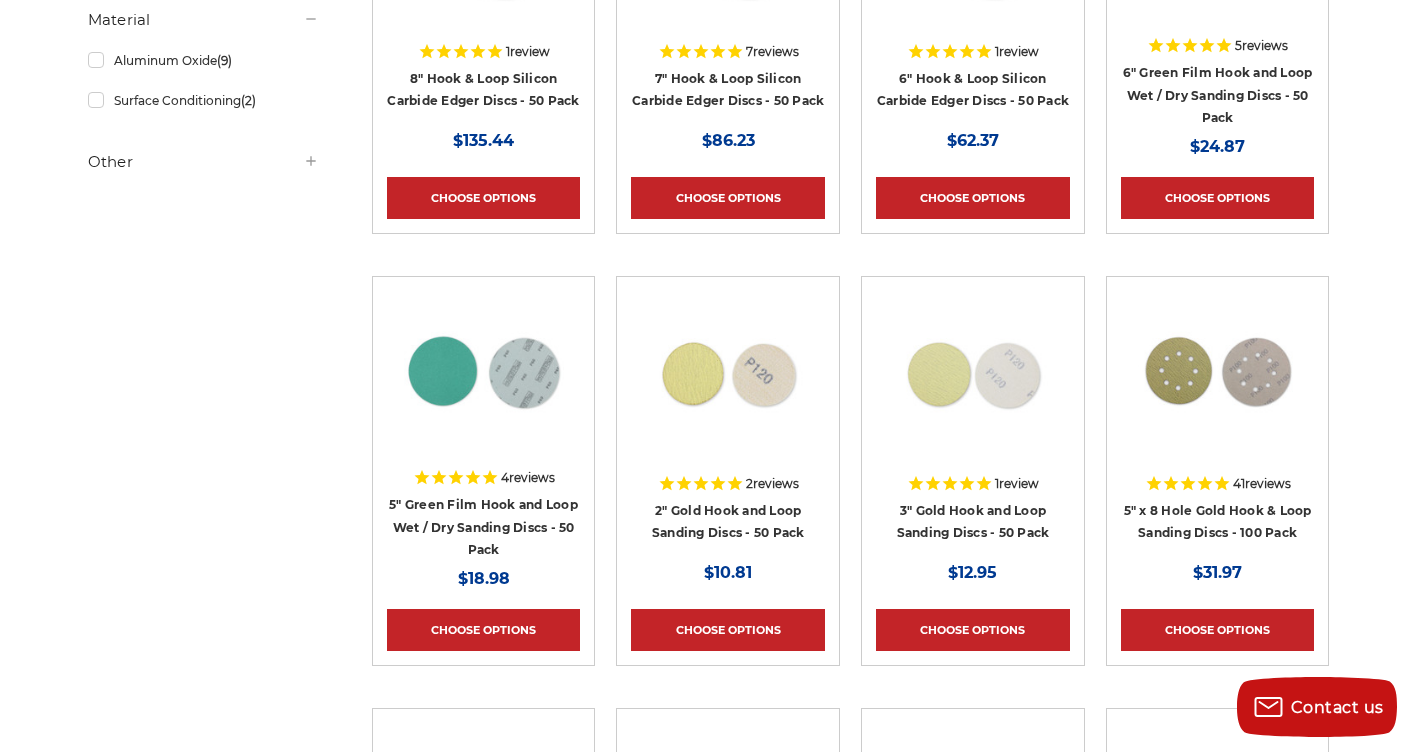 scroll, scrollTop: 0, scrollLeft: 0, axis: both 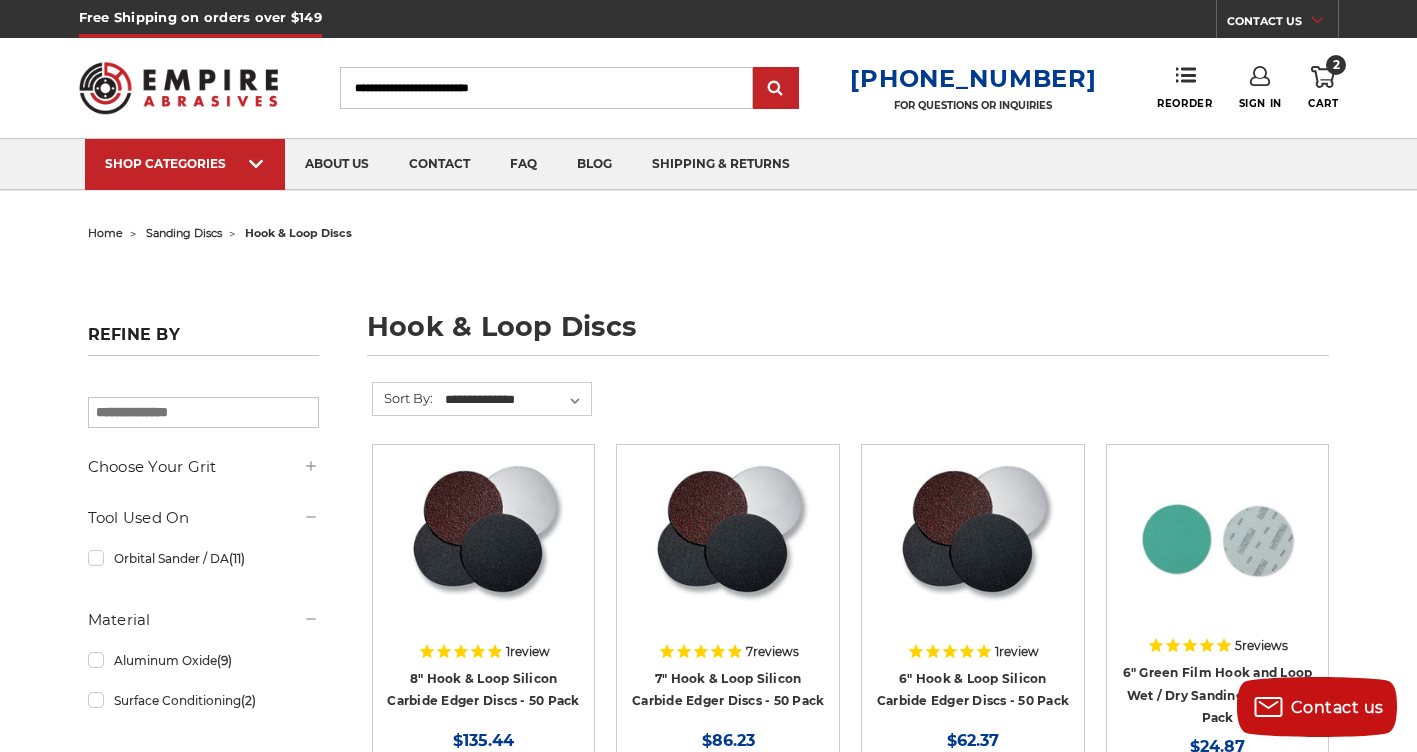 click 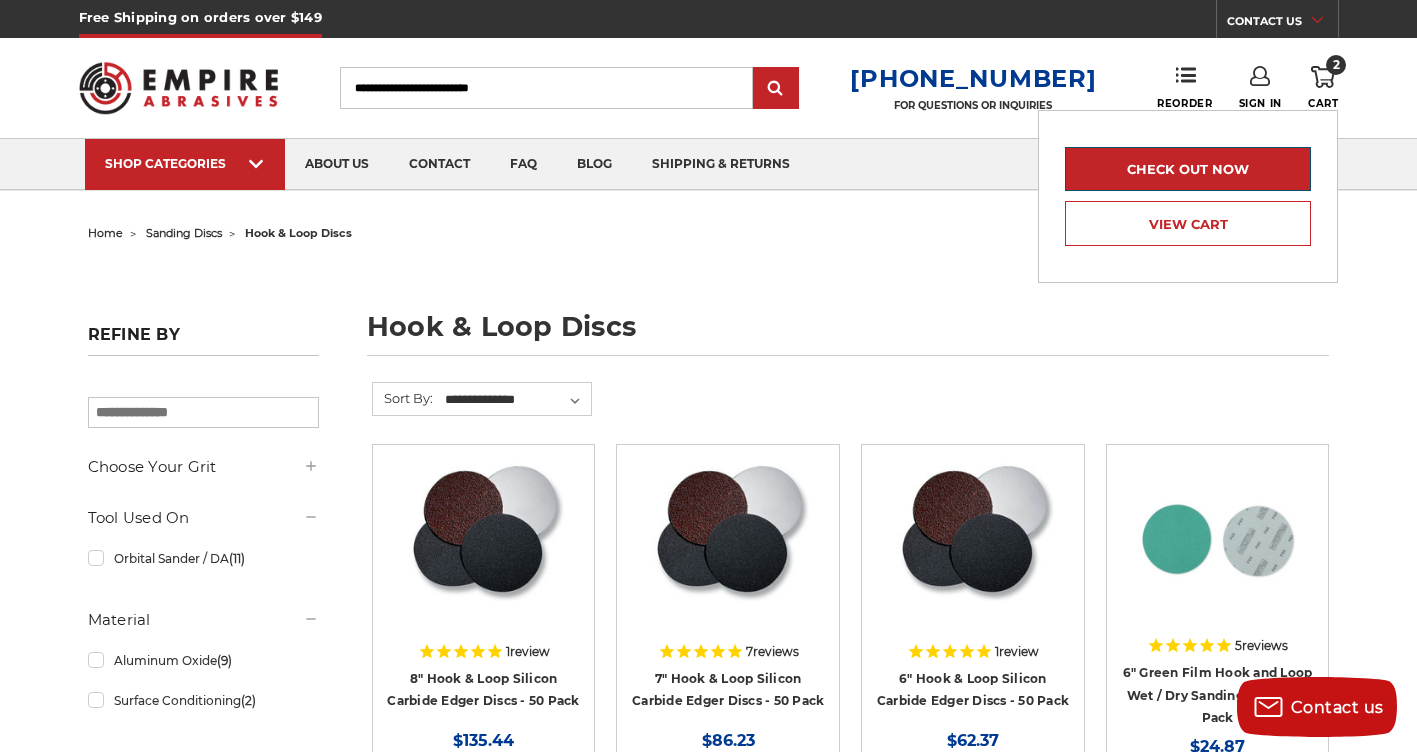 drag, startPoint x: 1126, startPoint y: 171, endPoint x: 1012, endPoint y: 197, distance: 116.92733 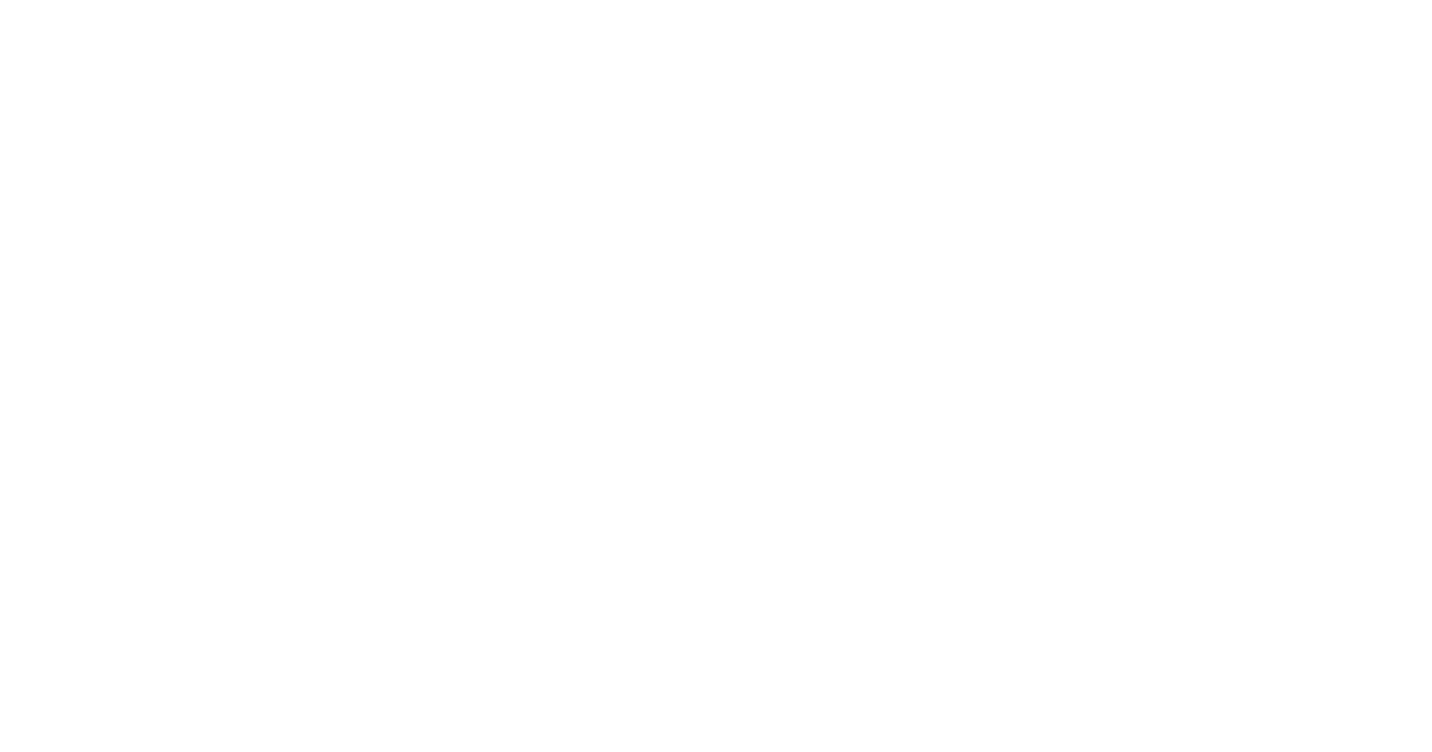 scroll, scrollTop: 0, scrollLeft: 0, axis: both 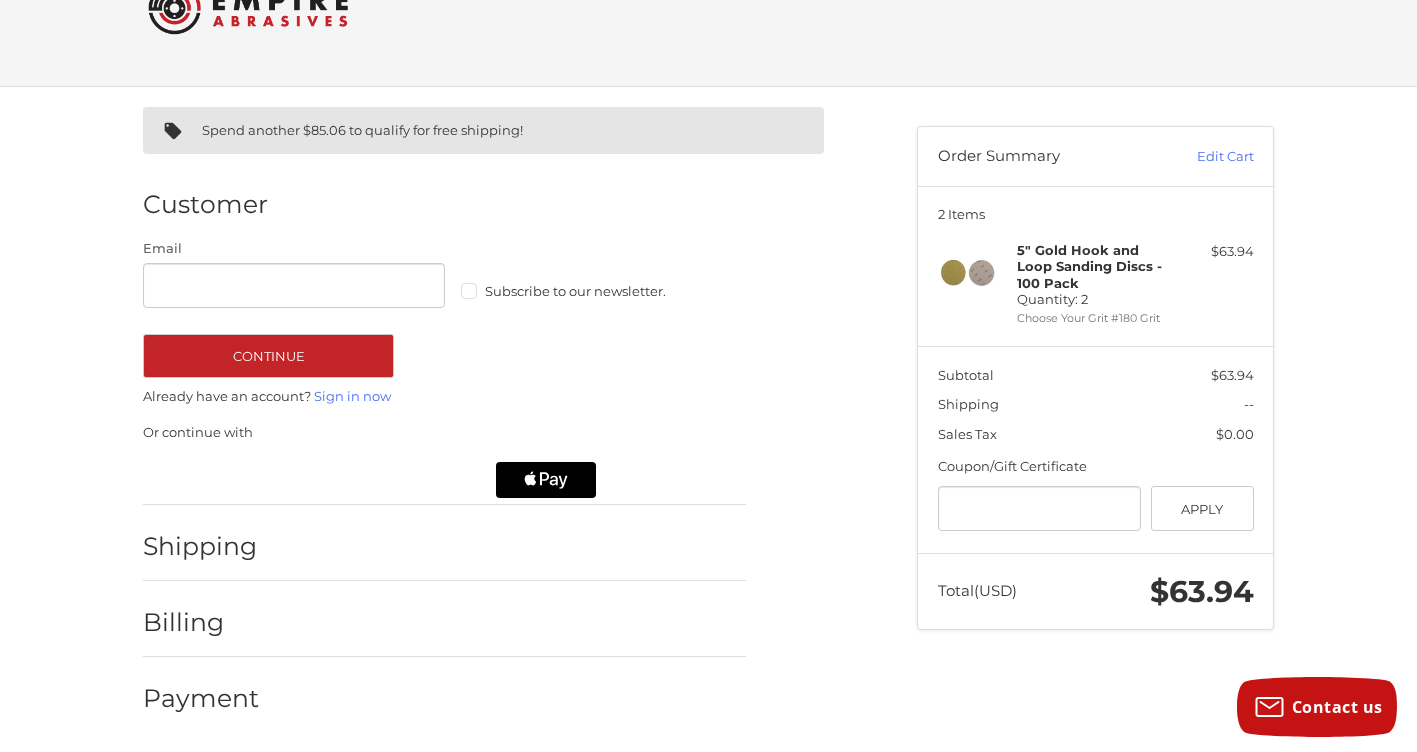 click on "Subscribe to our newsletter." at bounding box center (612, 291) 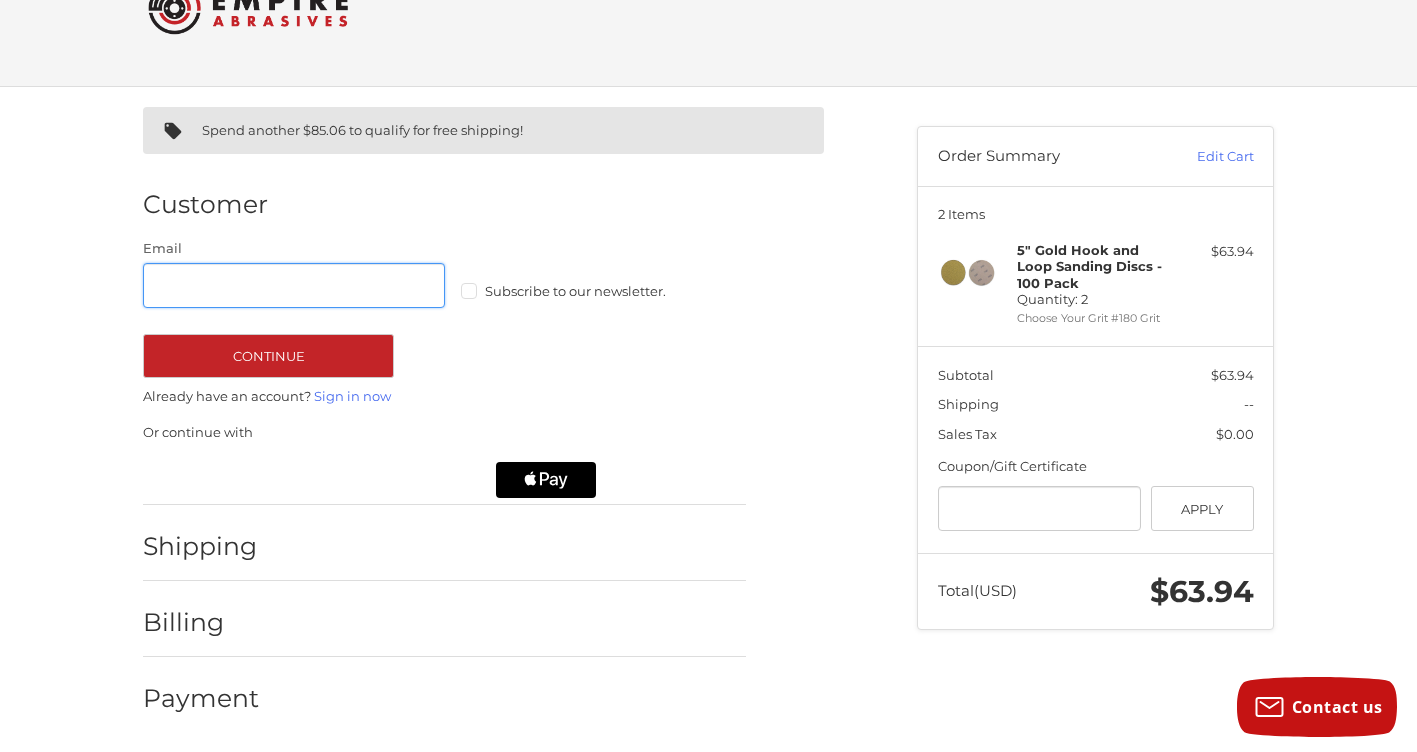click on "Email" at bounding box center [294, 285] 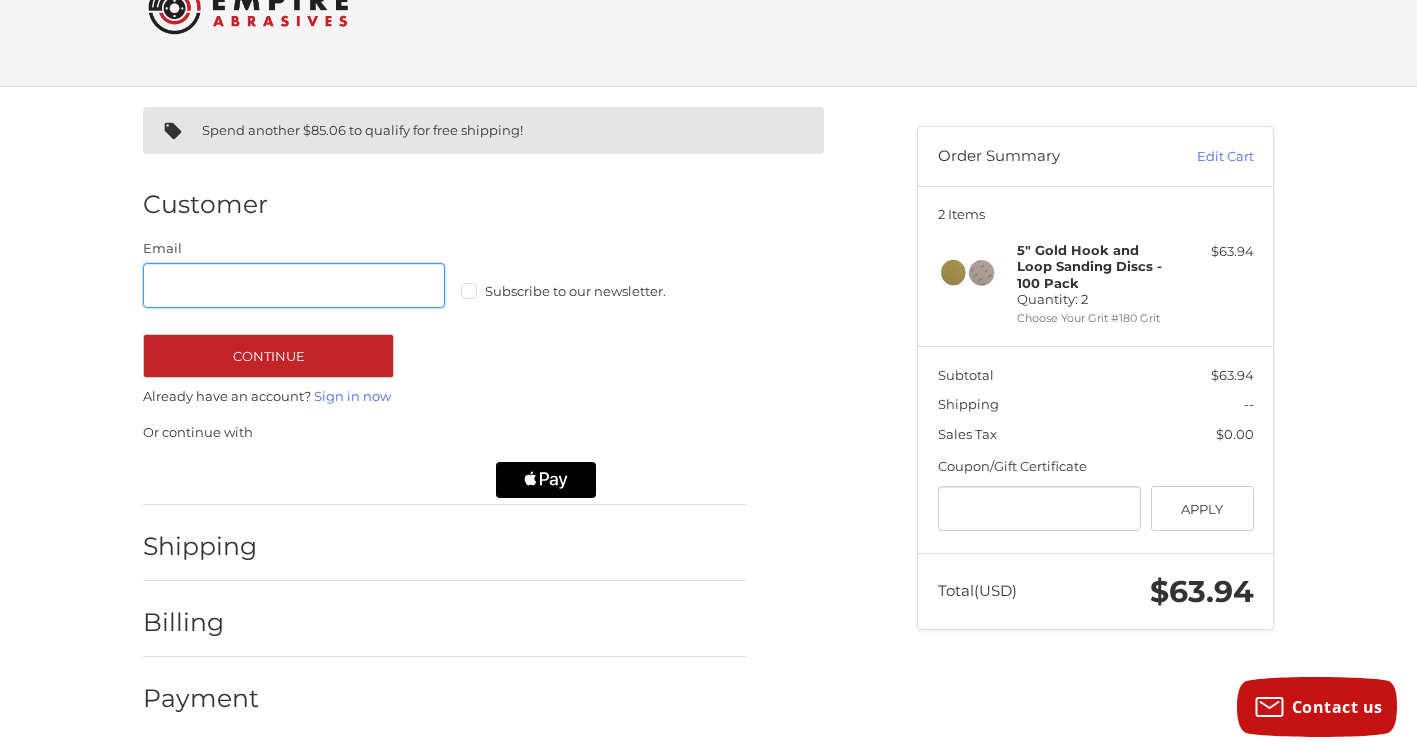 type on "**********" 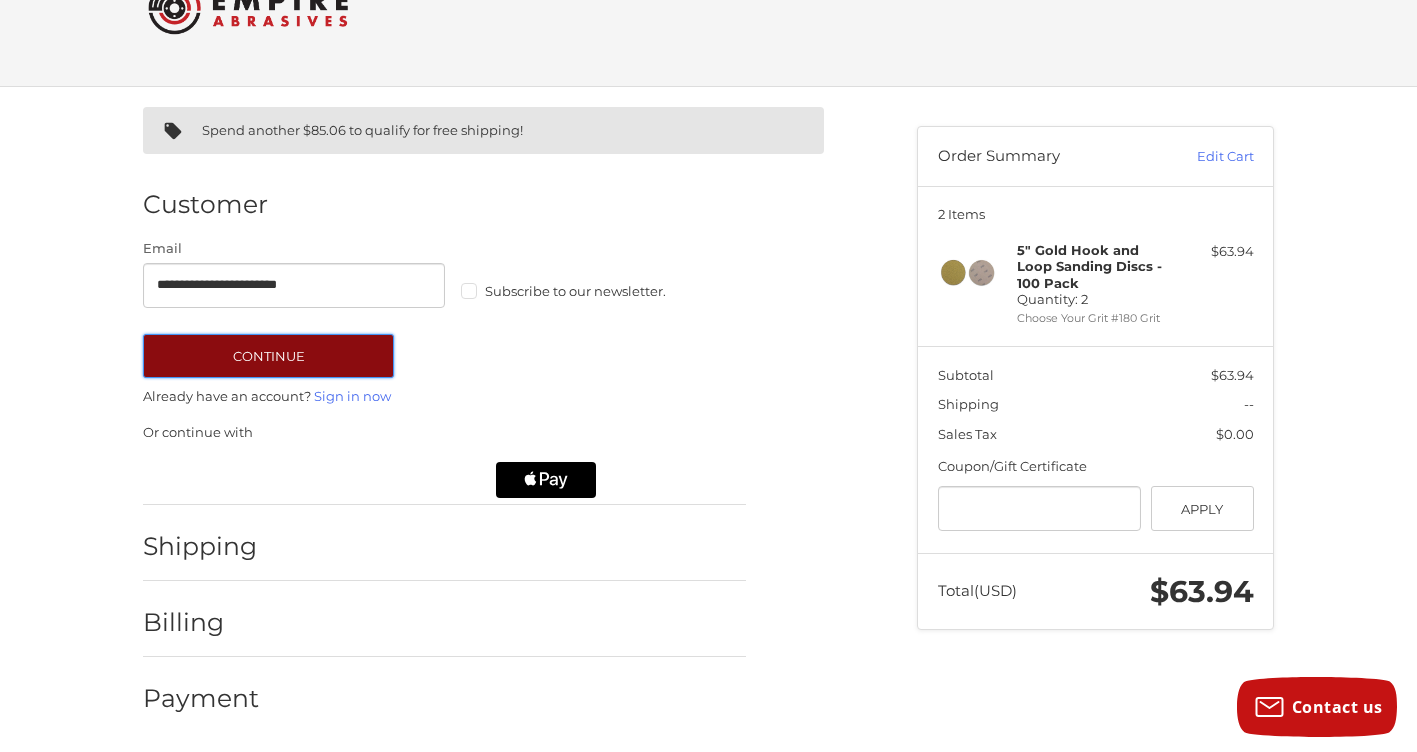 click on "Continue" at bounding box center [268, 356] 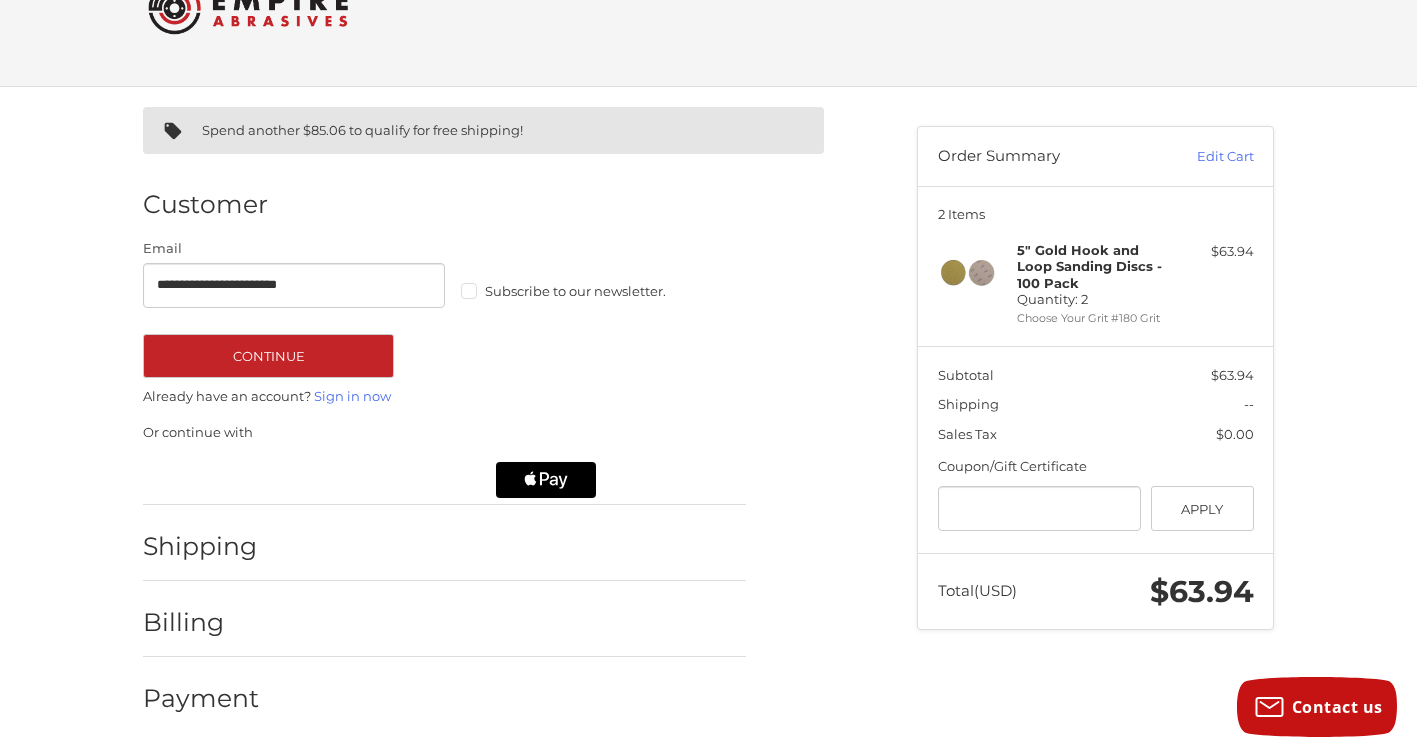 scroll, scrollTop: 0, scrollLeft: 0, axis: both 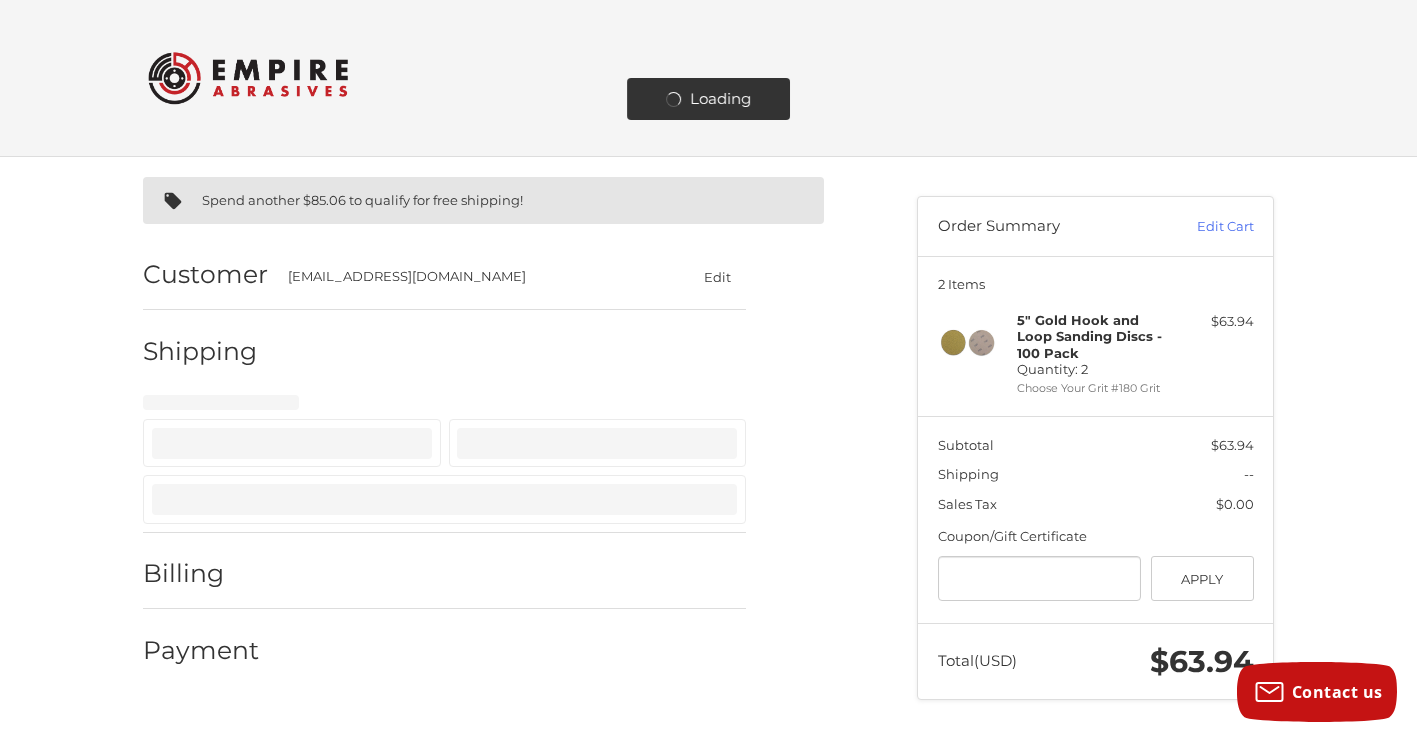 select on "**" 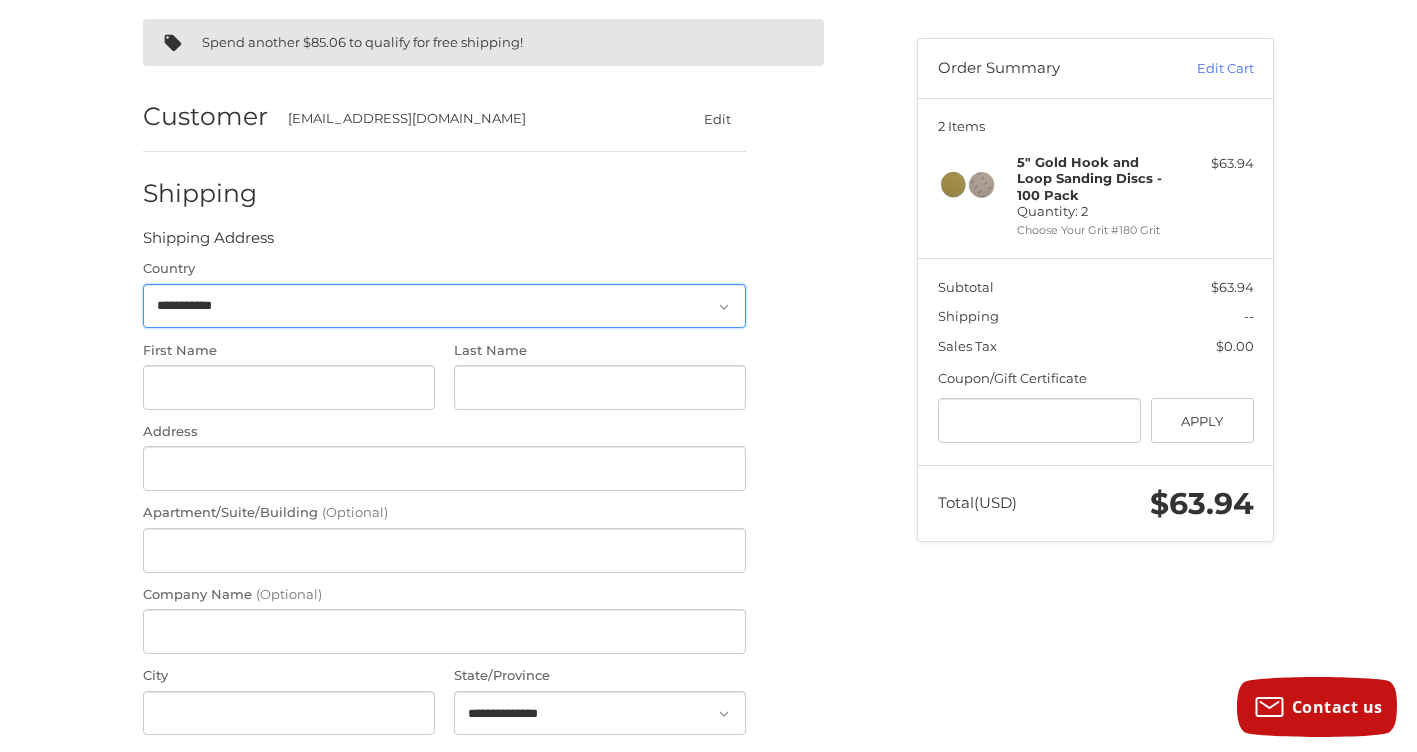 scroll, scrollTop: 159, scrollLeft: 0, axis: vertical 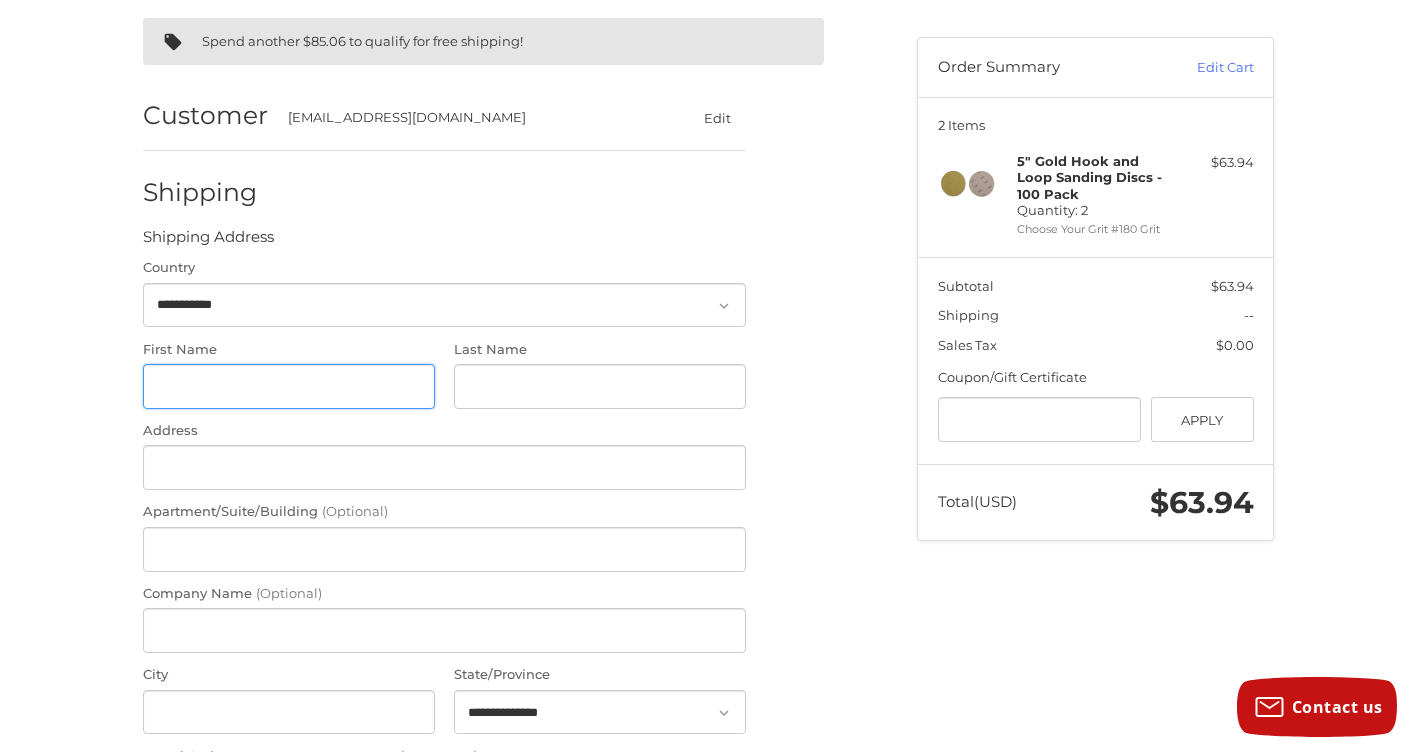 click on "First Name" at bounding box center [289, 386] 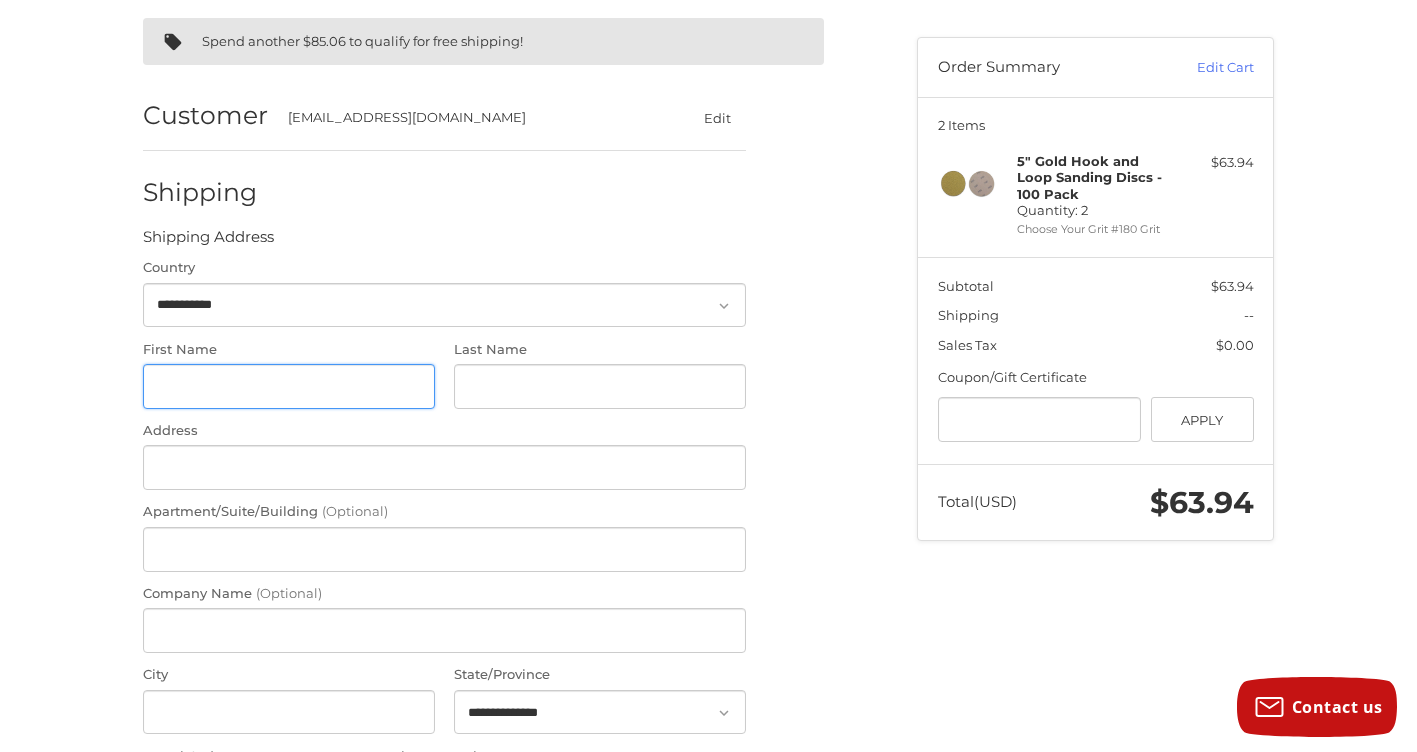 type on "****" 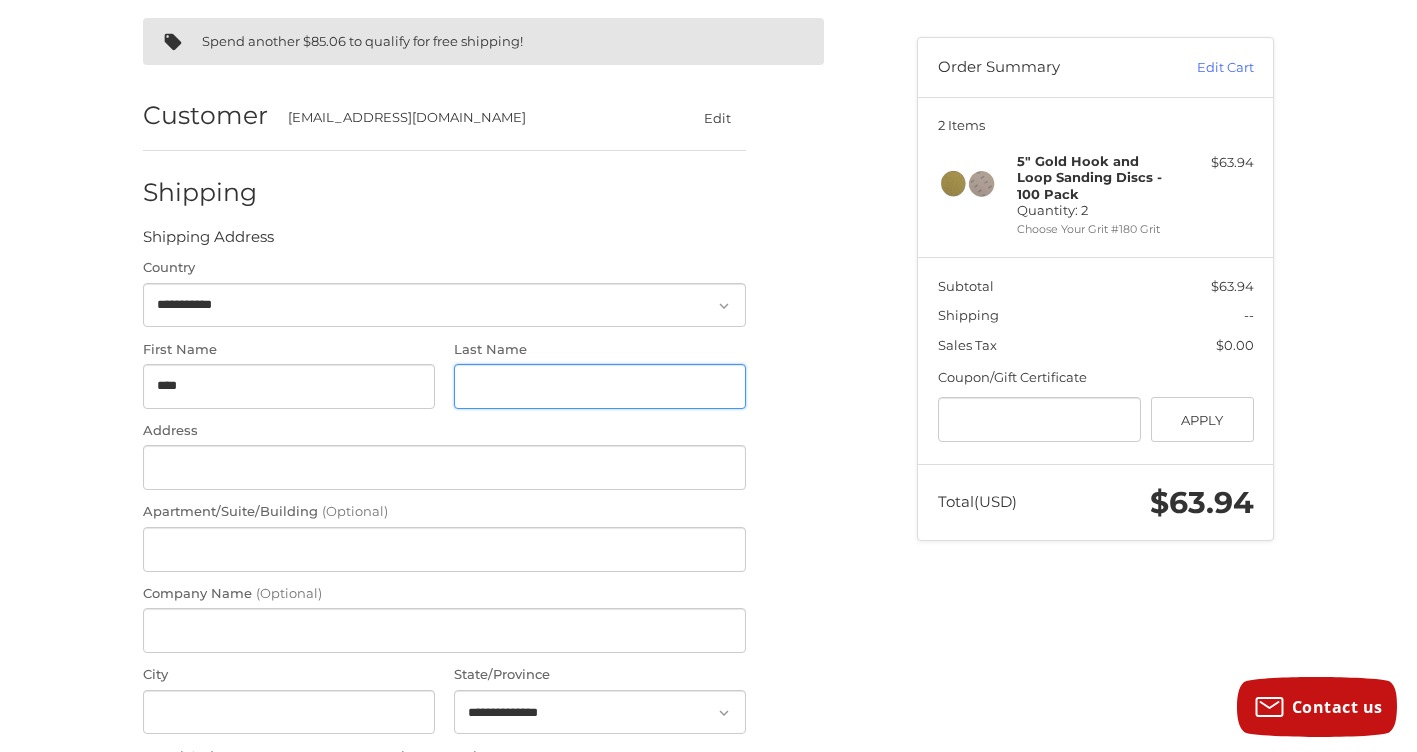 type on "*****" 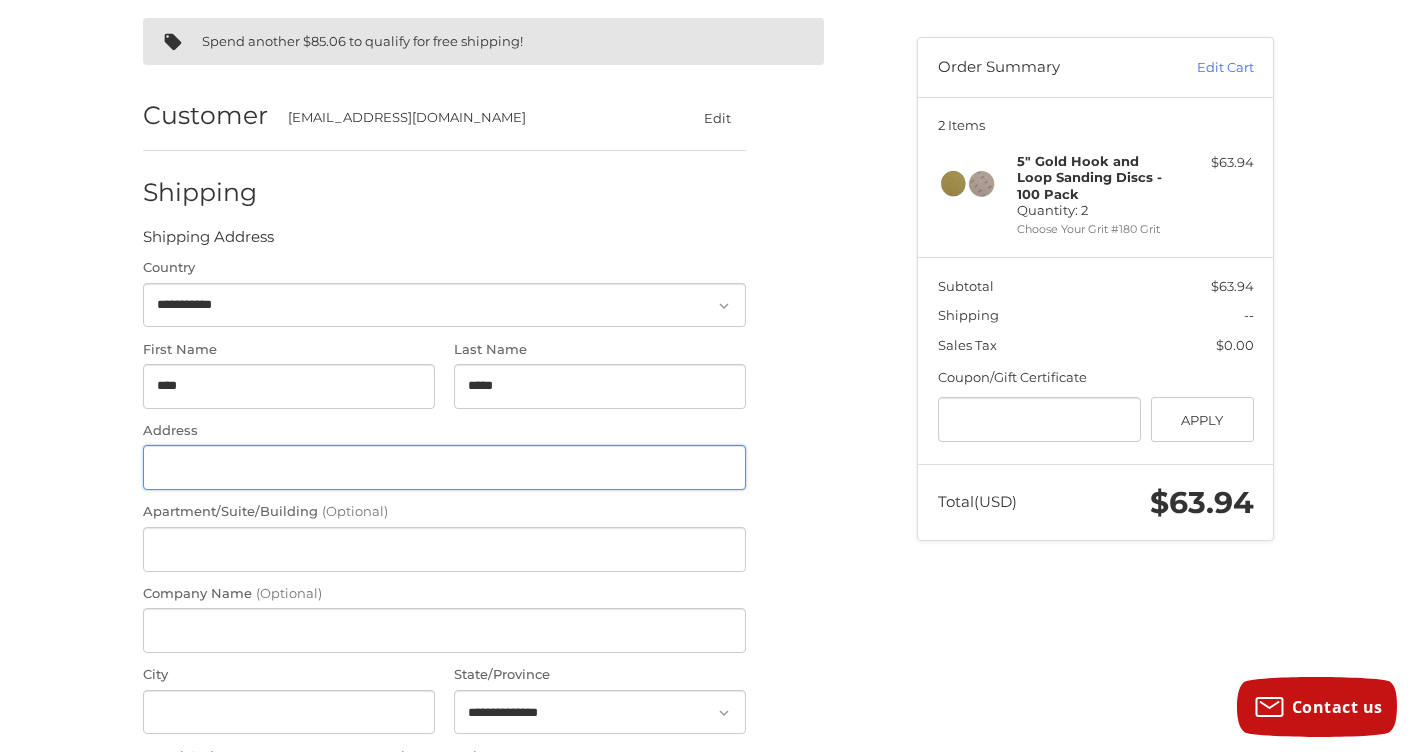 type on "**********" 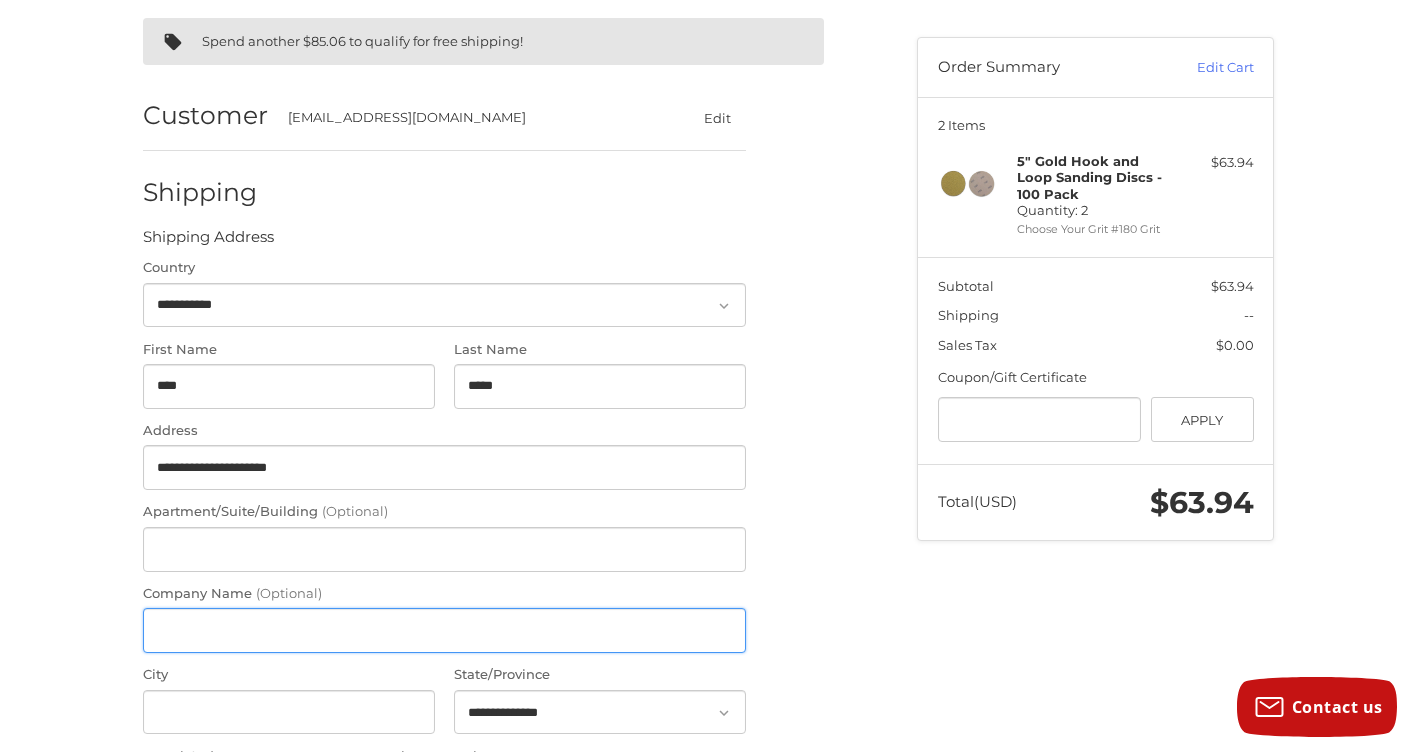 type on "**********" 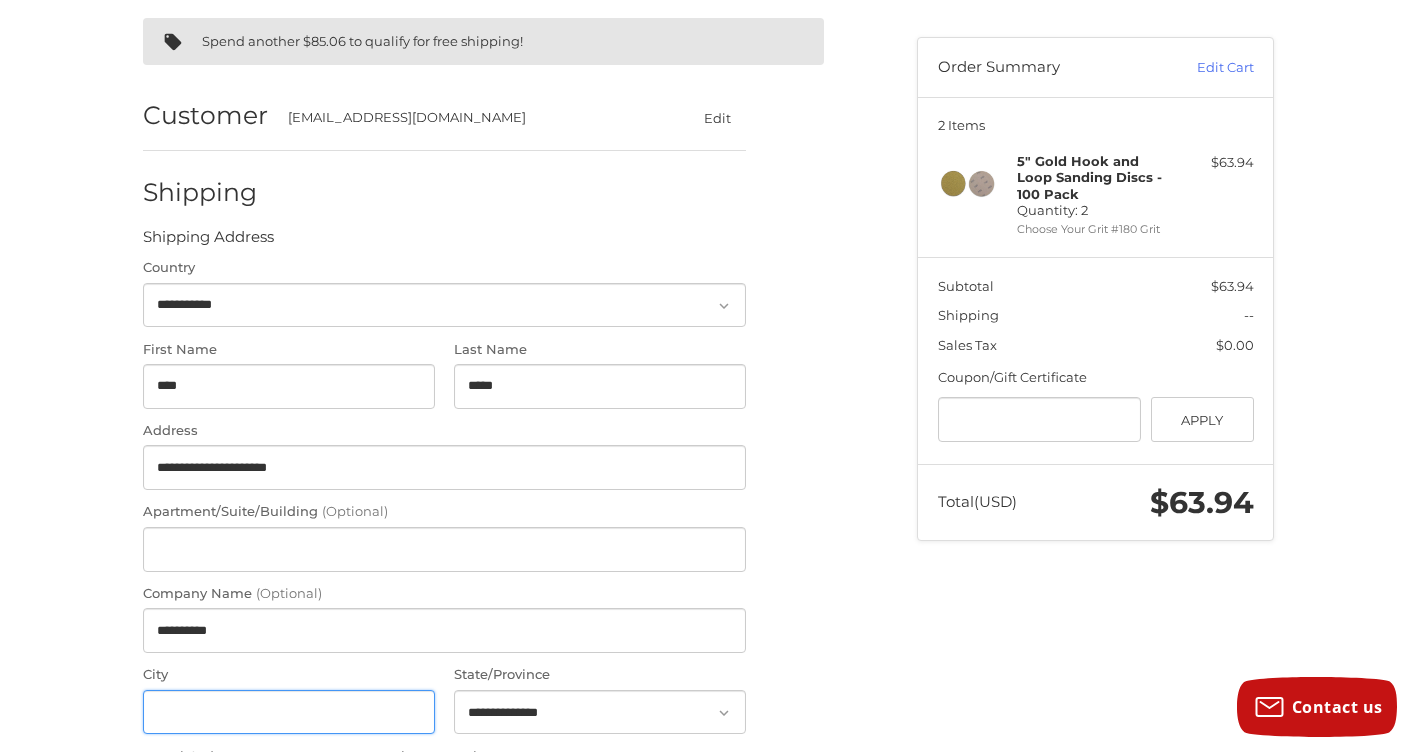 type on "**********" 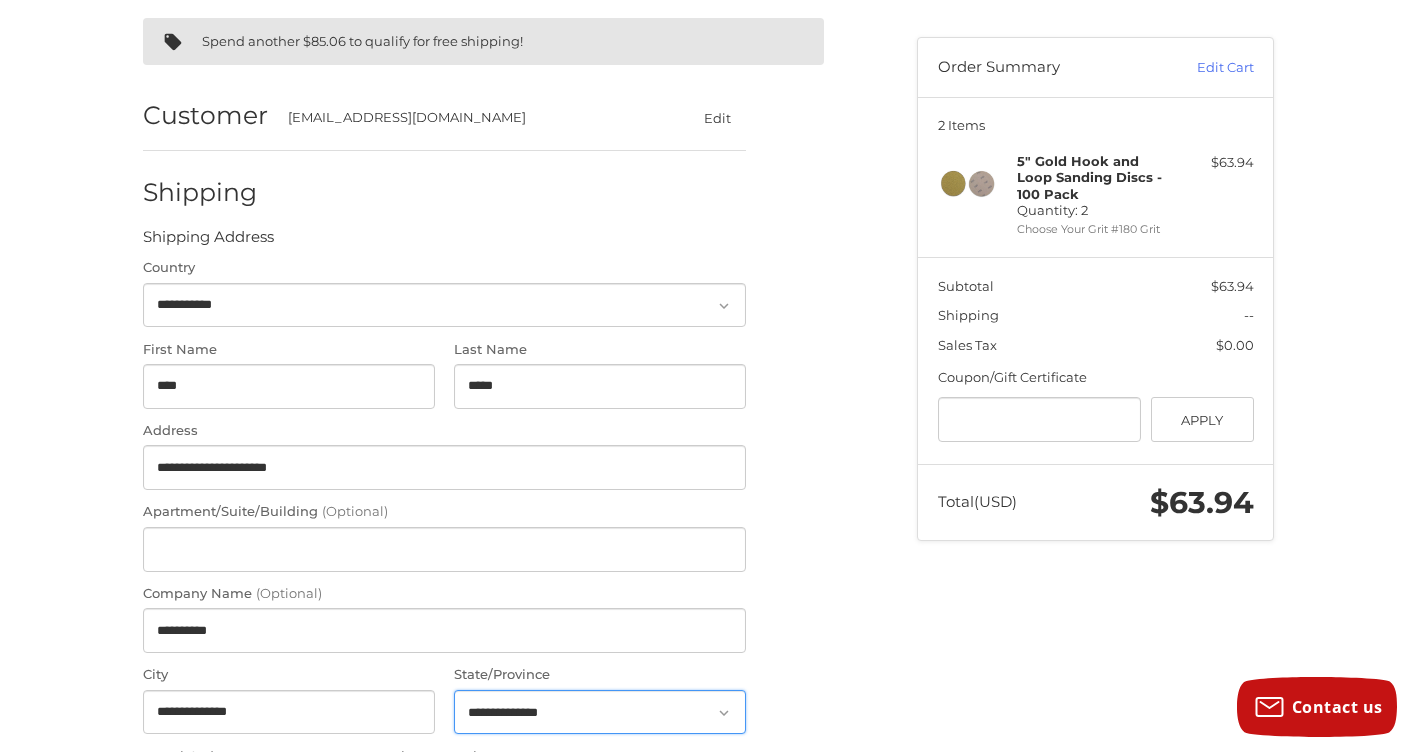 select on "**" 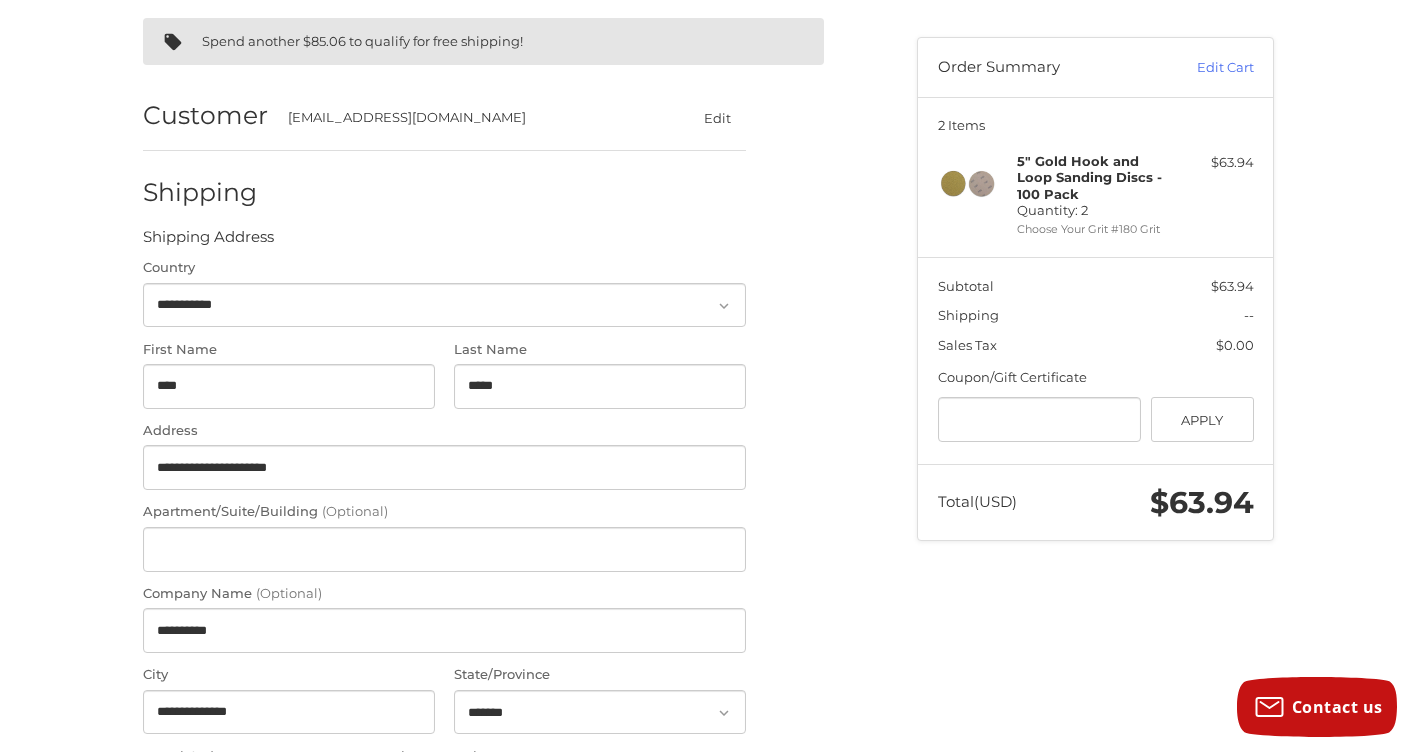 type on "*****" 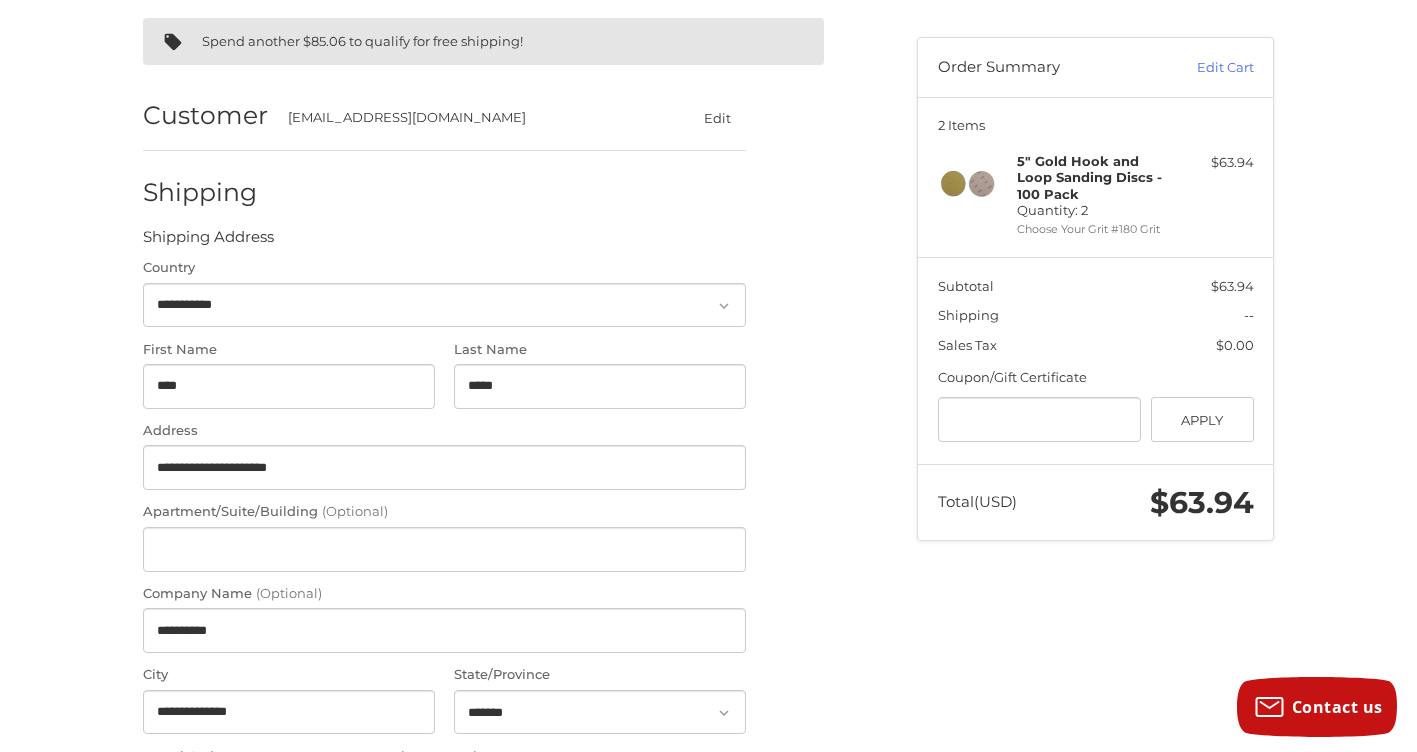 type on "**********" 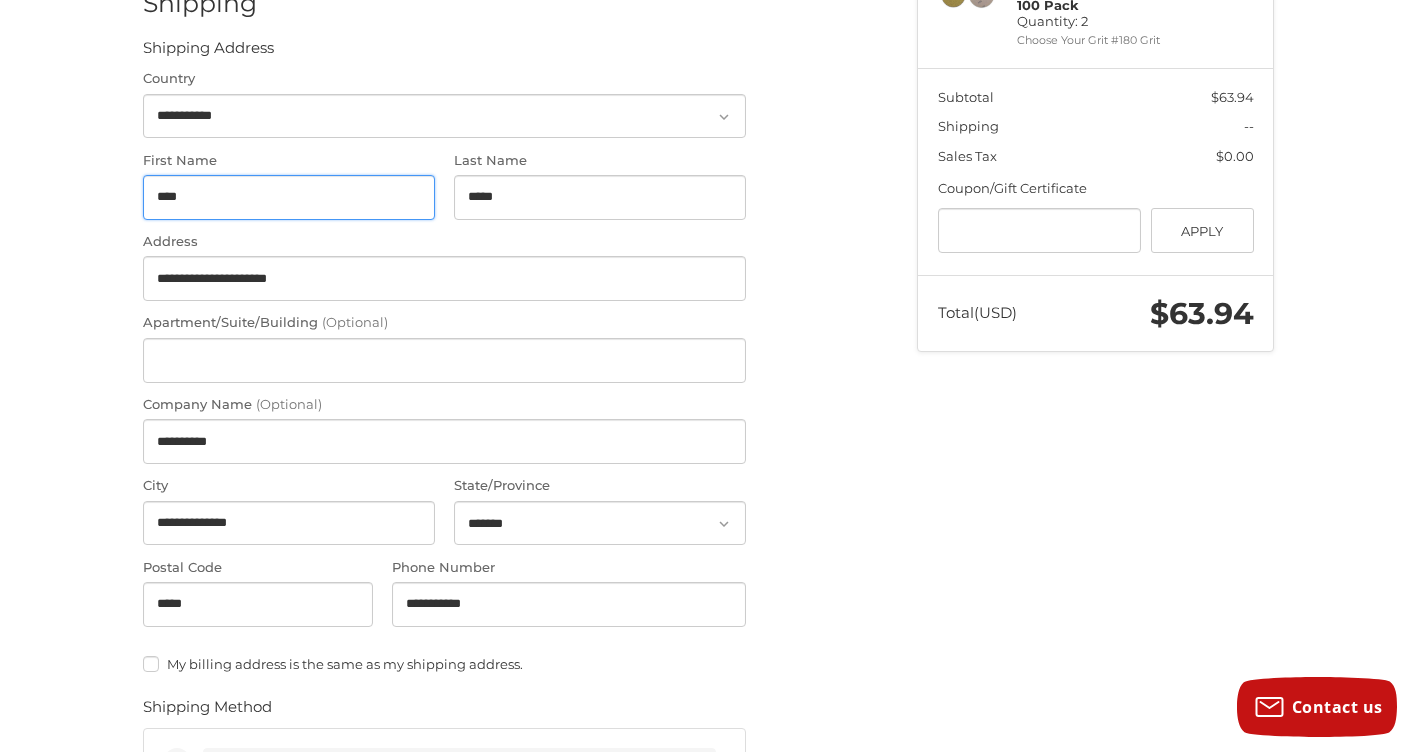 scroll, scrollTop: 359, scrollLeft: 0, axis: vertical 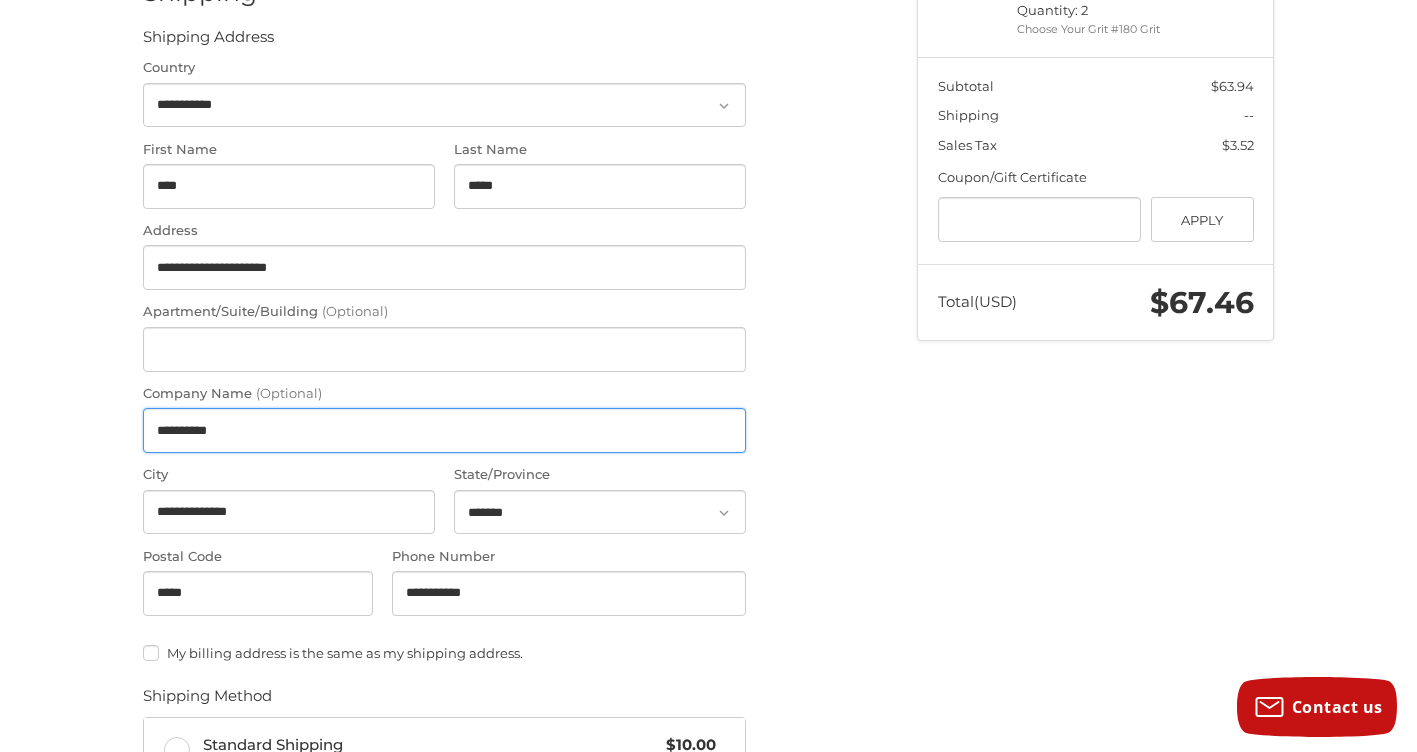 drag, startPoint x: 233, startPoint y: 441, endPoint x: -4, endPoint y: 404, distance: 239.8708 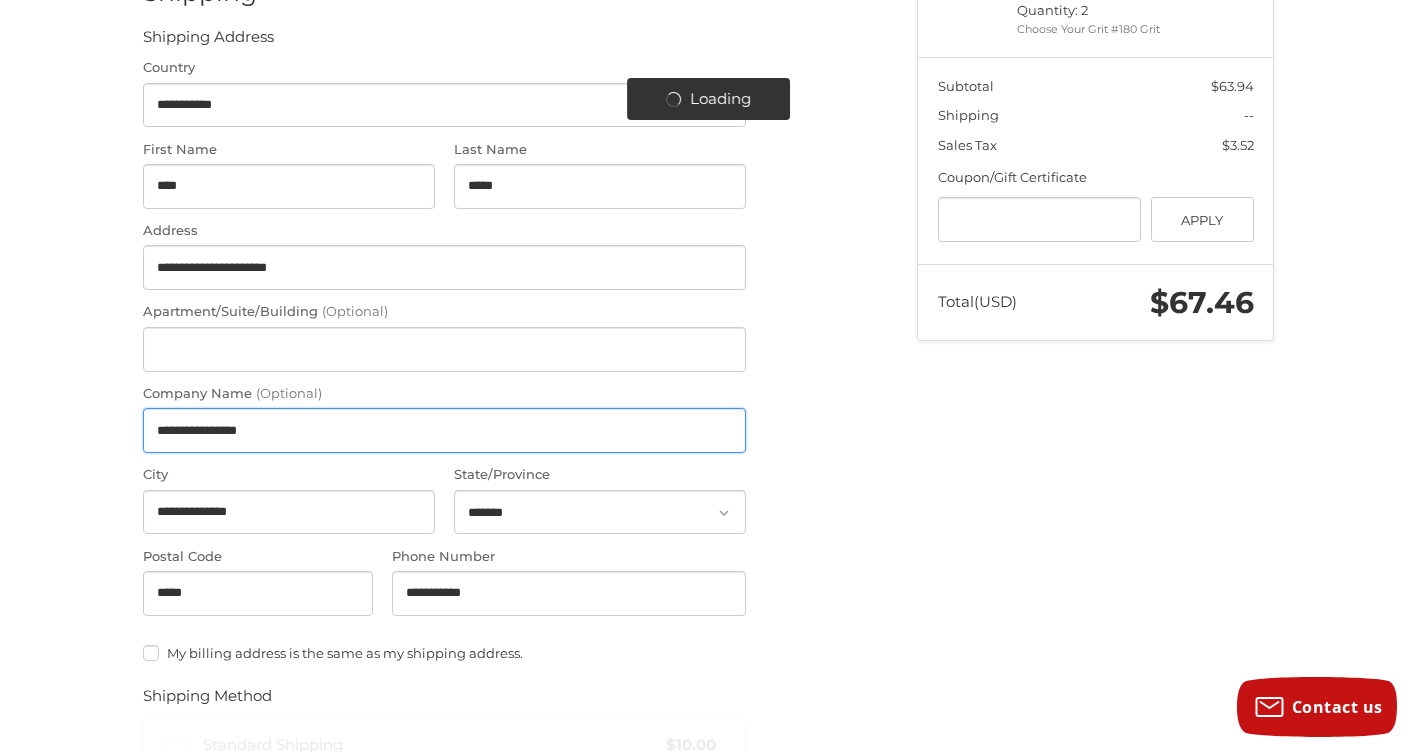 type on "**********" 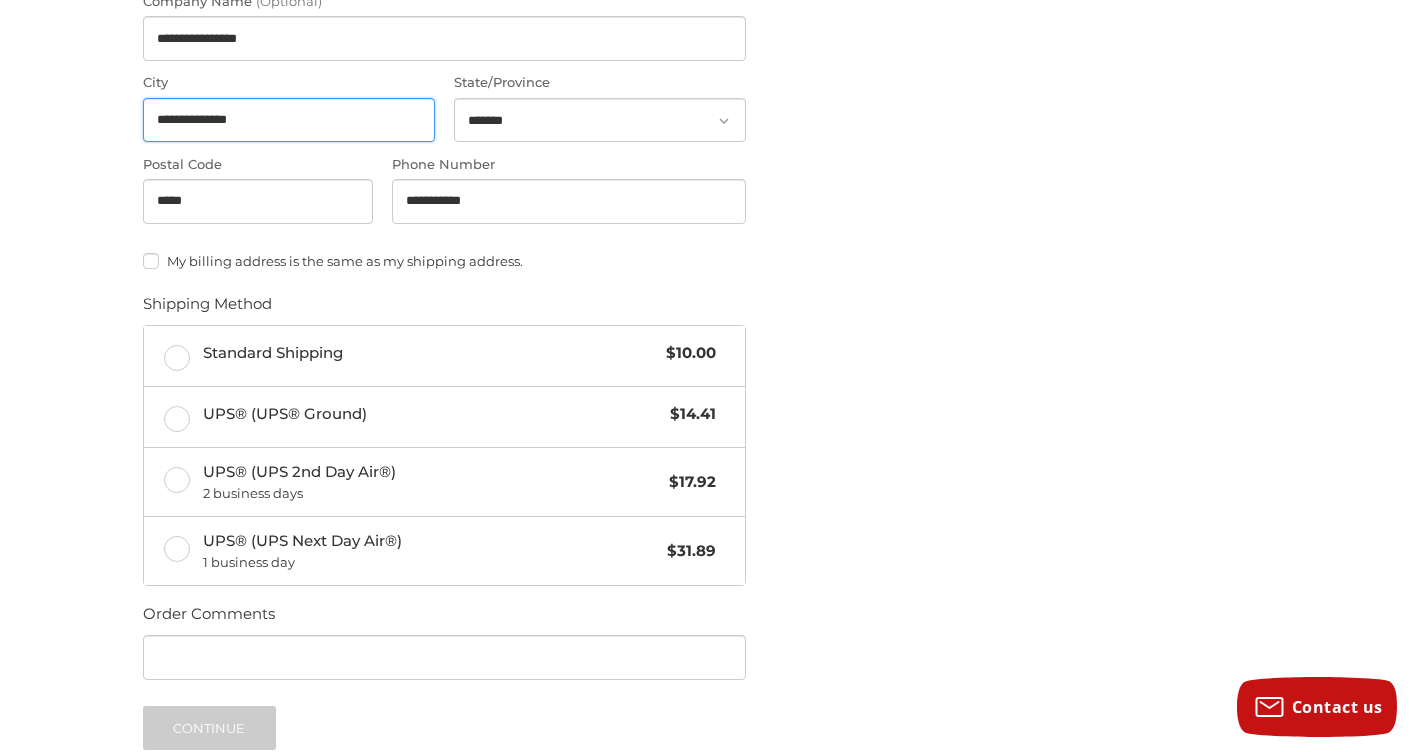 scroll, scrollTop: 759, scrollLeft: 0, axis: vertical 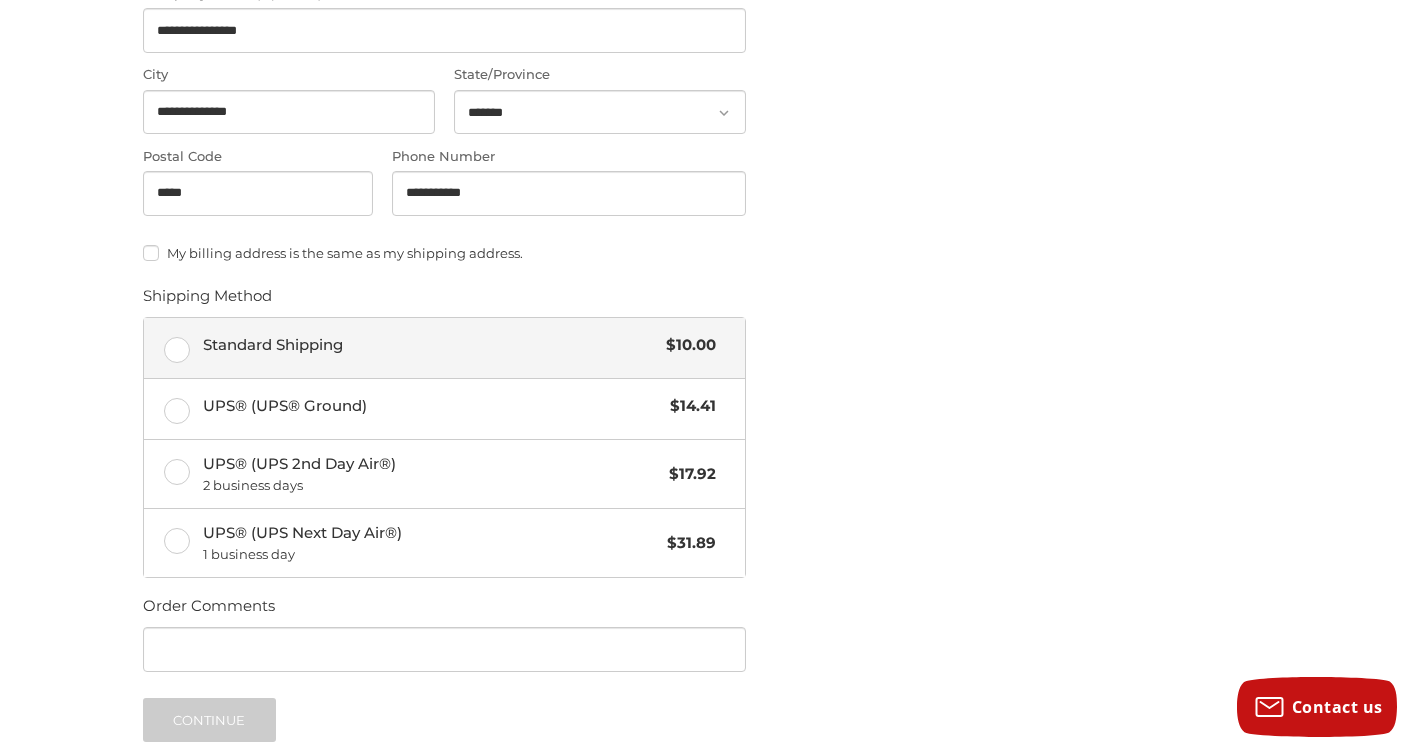 click on "Standard Shipping $10.00" at bounding box center [444, 348] 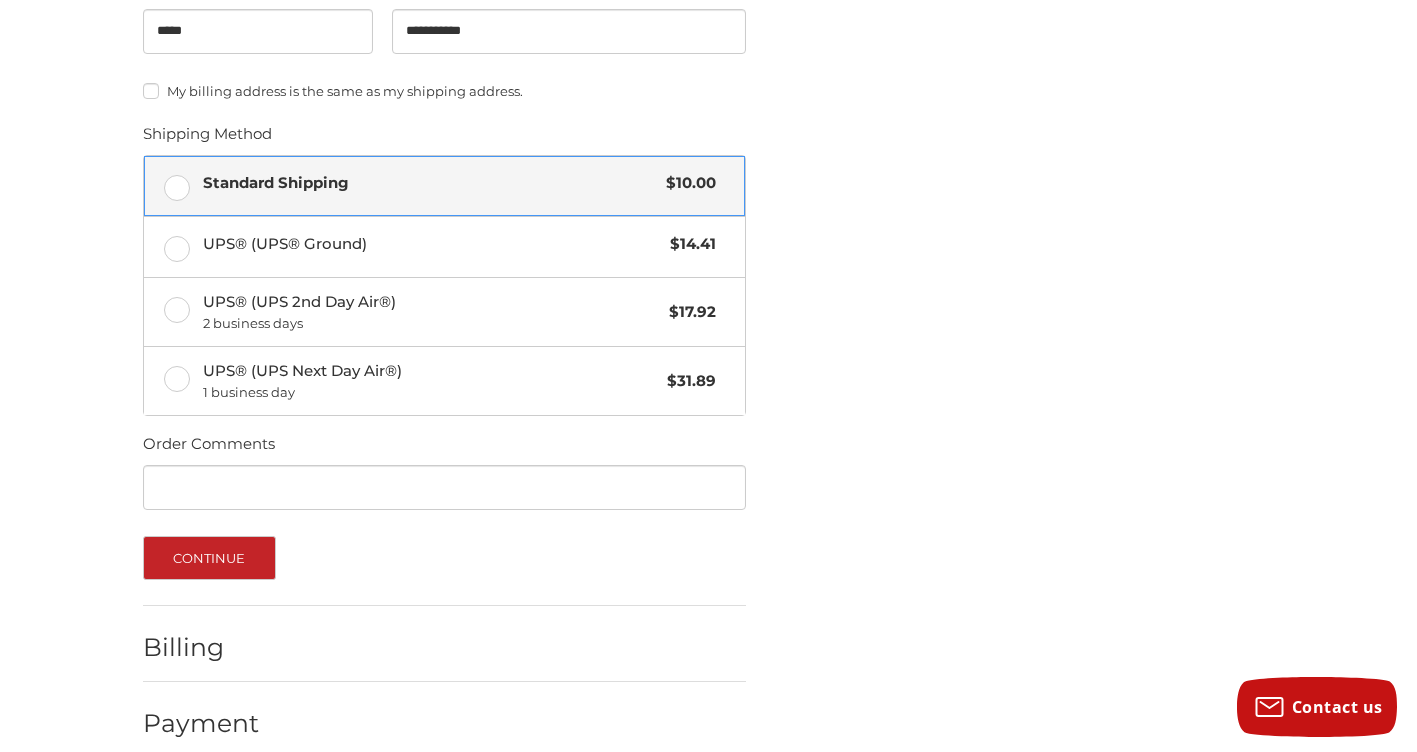 scroll, scrollTop: 946, scrollLeft: 0, axis: vertical 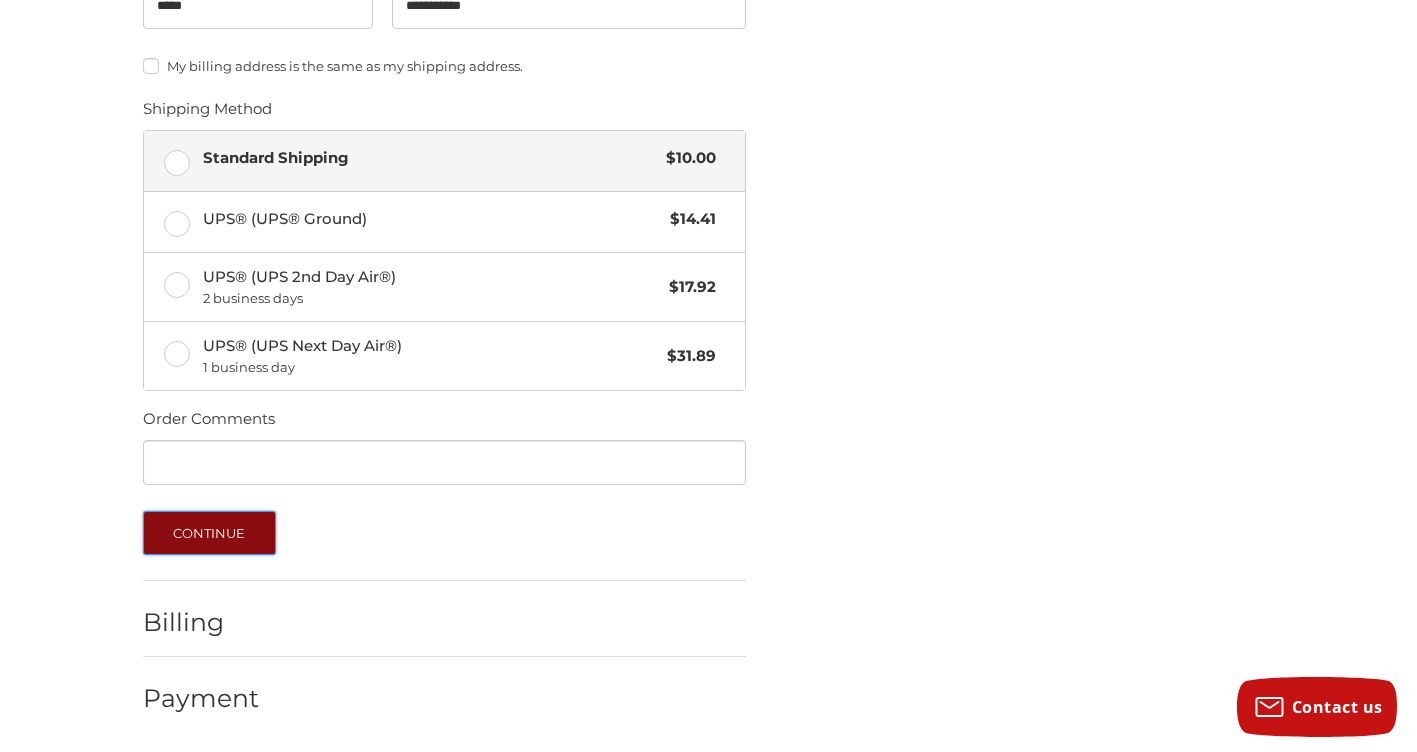 click on "Continue" at bounding box center [209, 533] 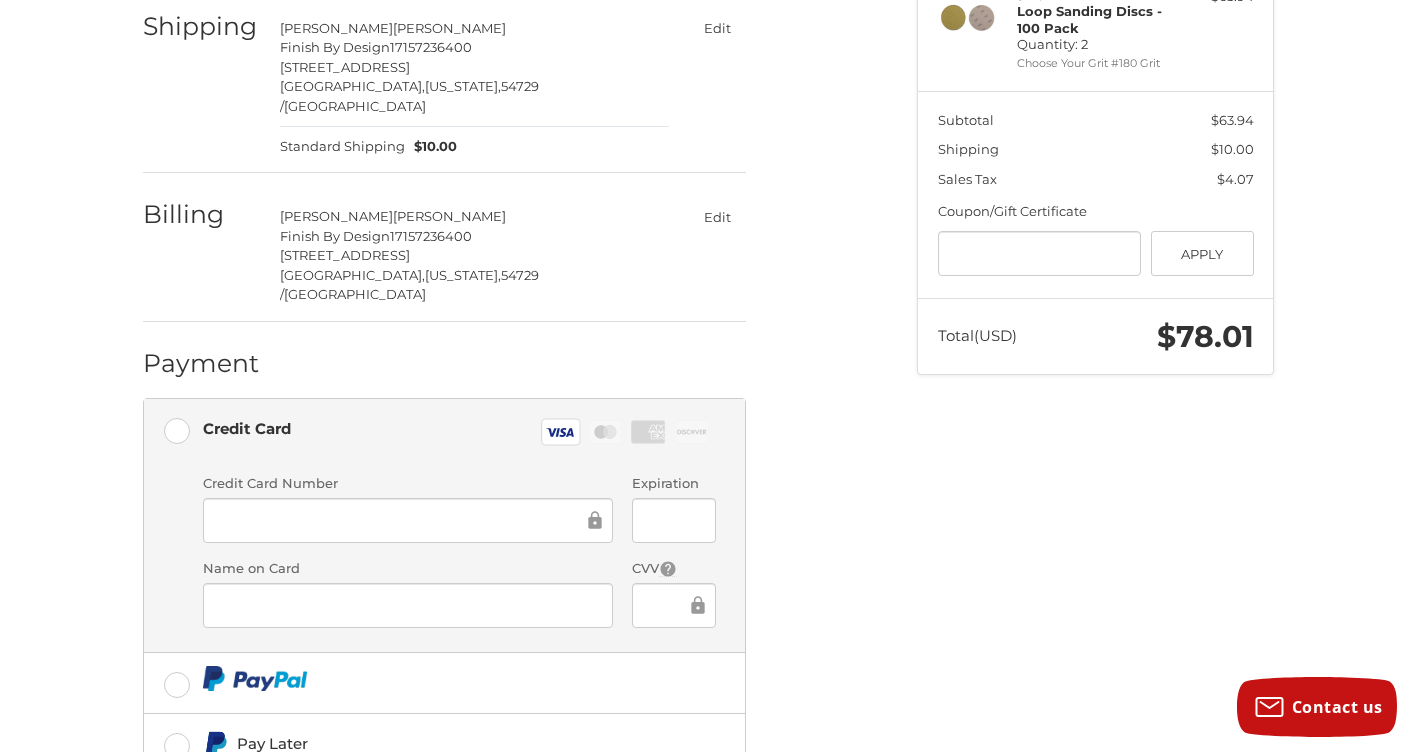 scroll, scrollTop: 525, scrollLeft: 0, axis: vertical 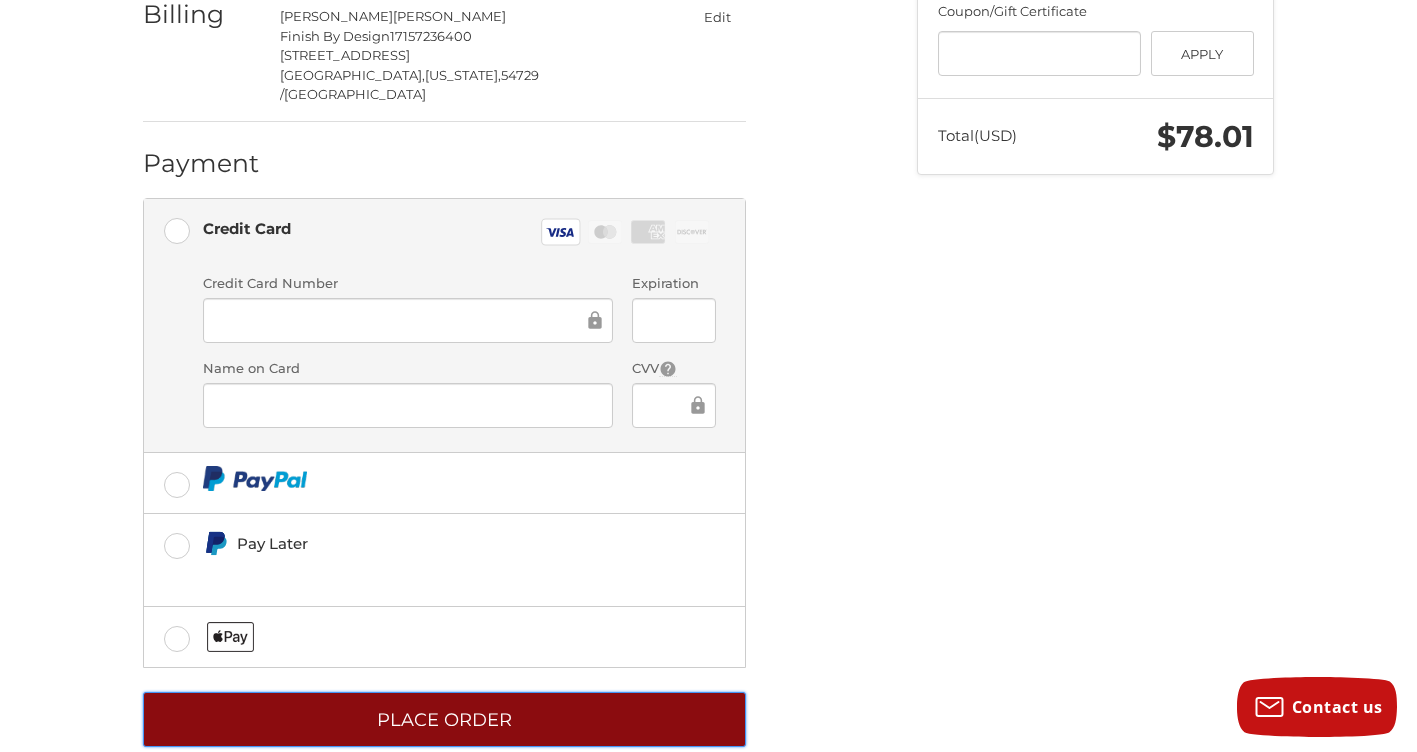 click on "Place Order" at bounding box center (444, 719) 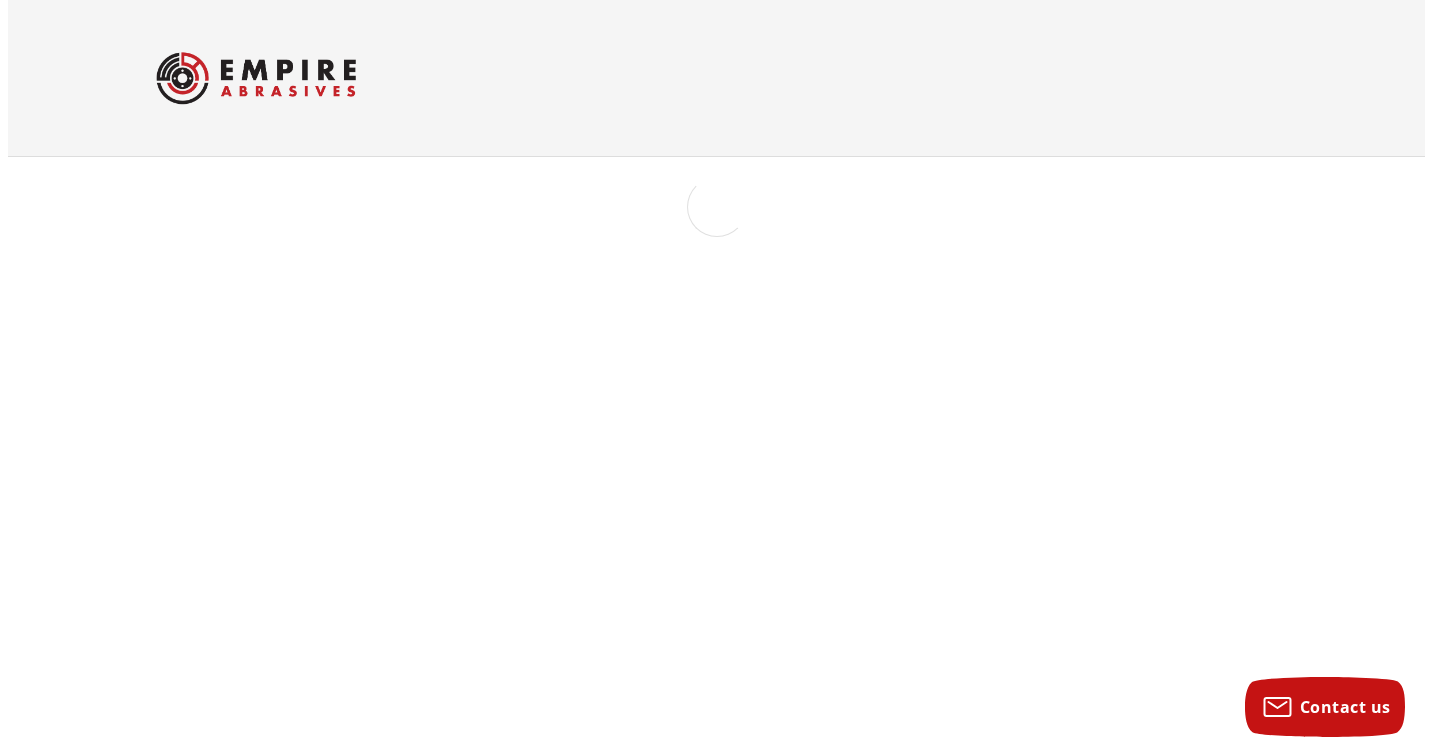 scroll, scrollTop: 0, scrollLeft: 0, axis: both 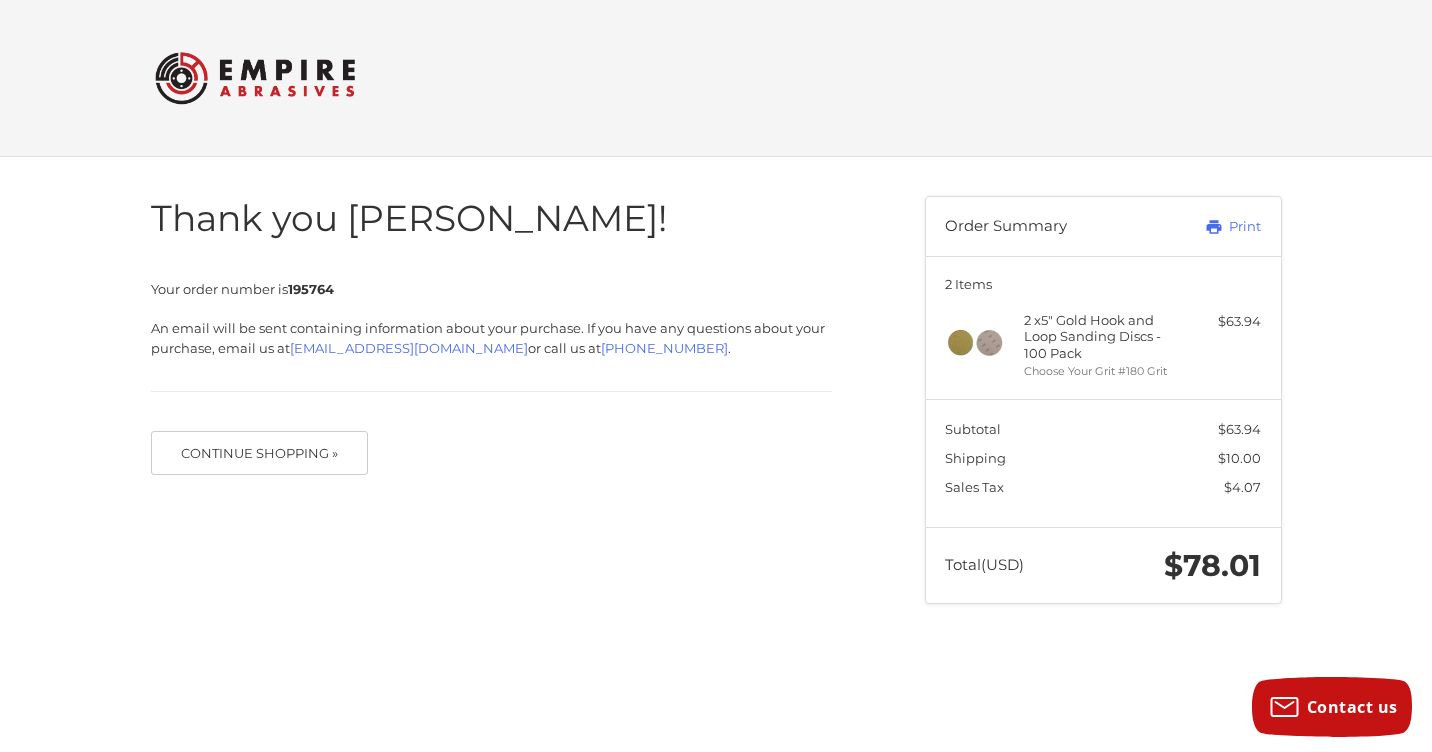 click at bounding box center (255, 78) 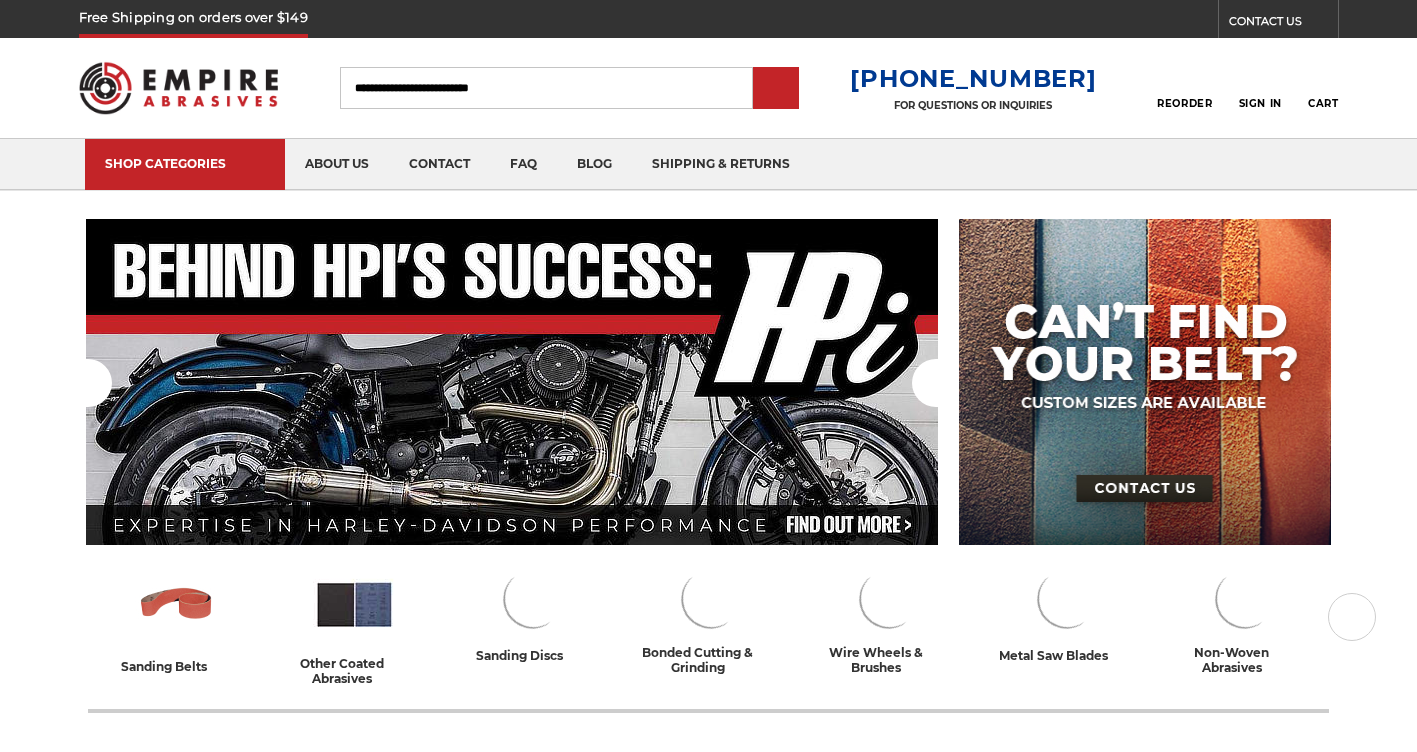 scroll, scrollTop: 0, scrollLeft: 0, axis: both 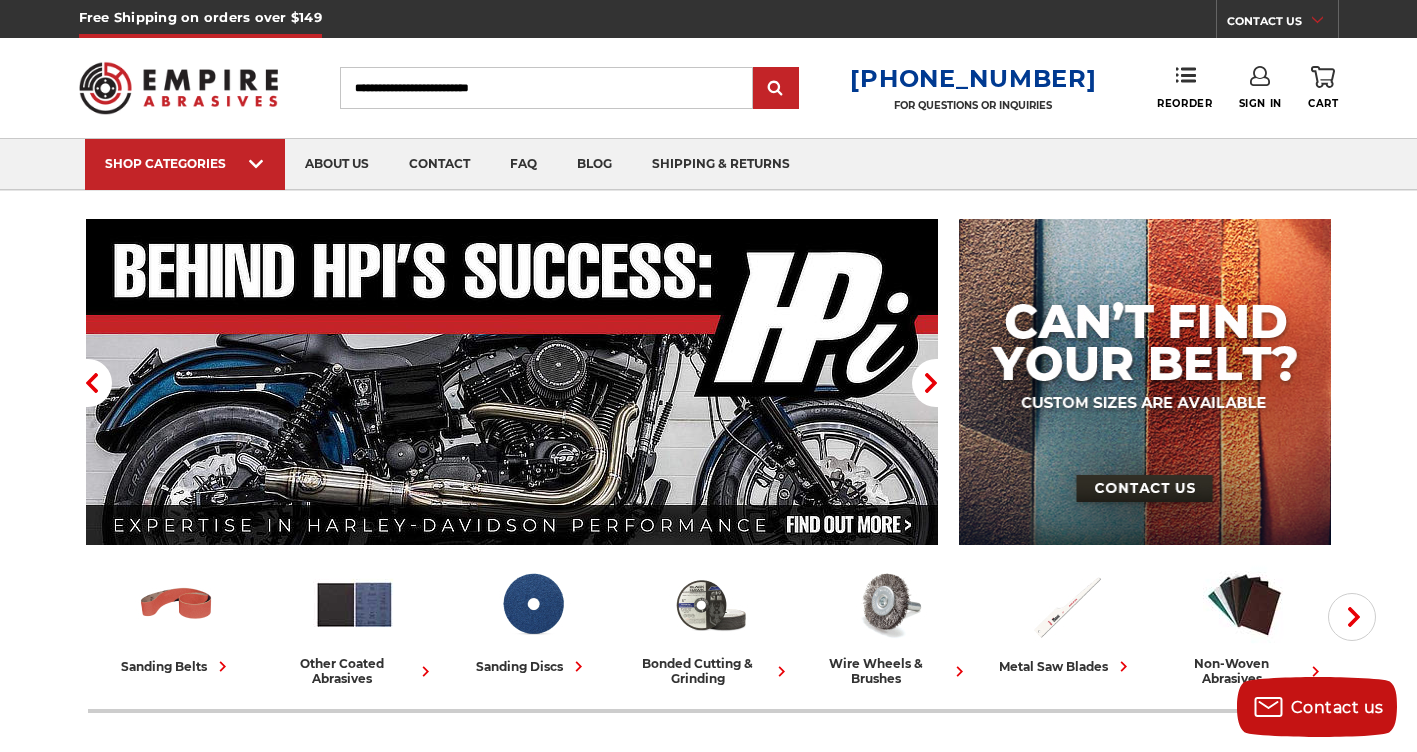 click on "Sign In" at bounding box center [1260, 88] 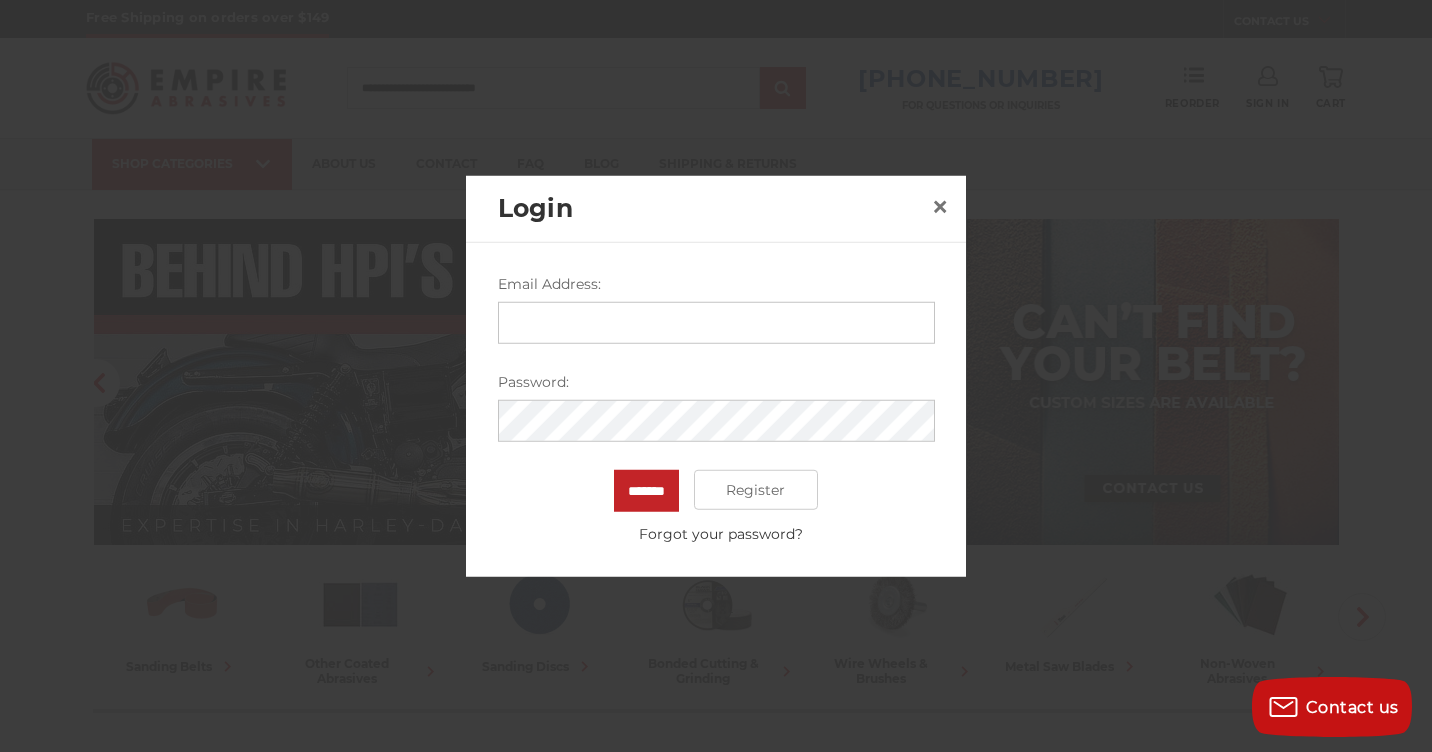 click on "Email Address:" at bounding box center [716, 323] 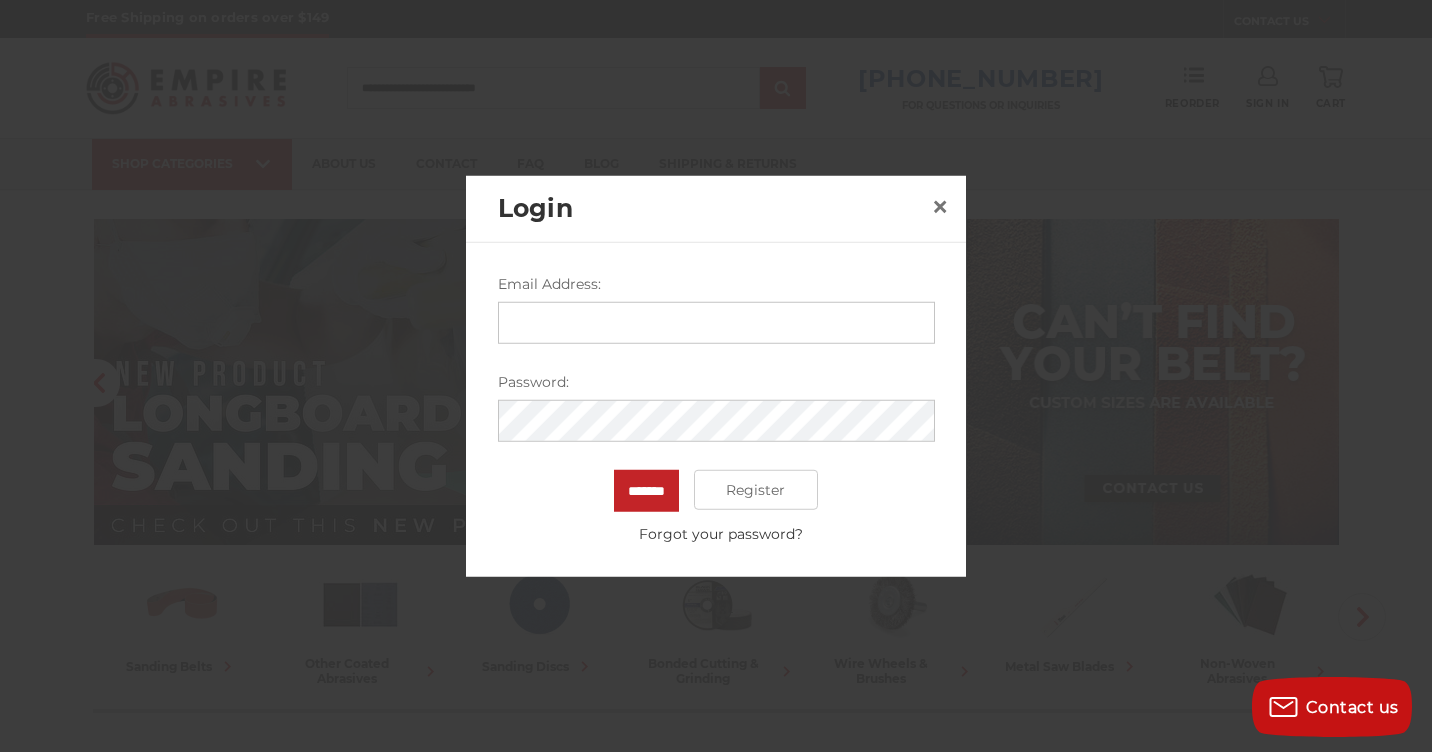 type on "**********" 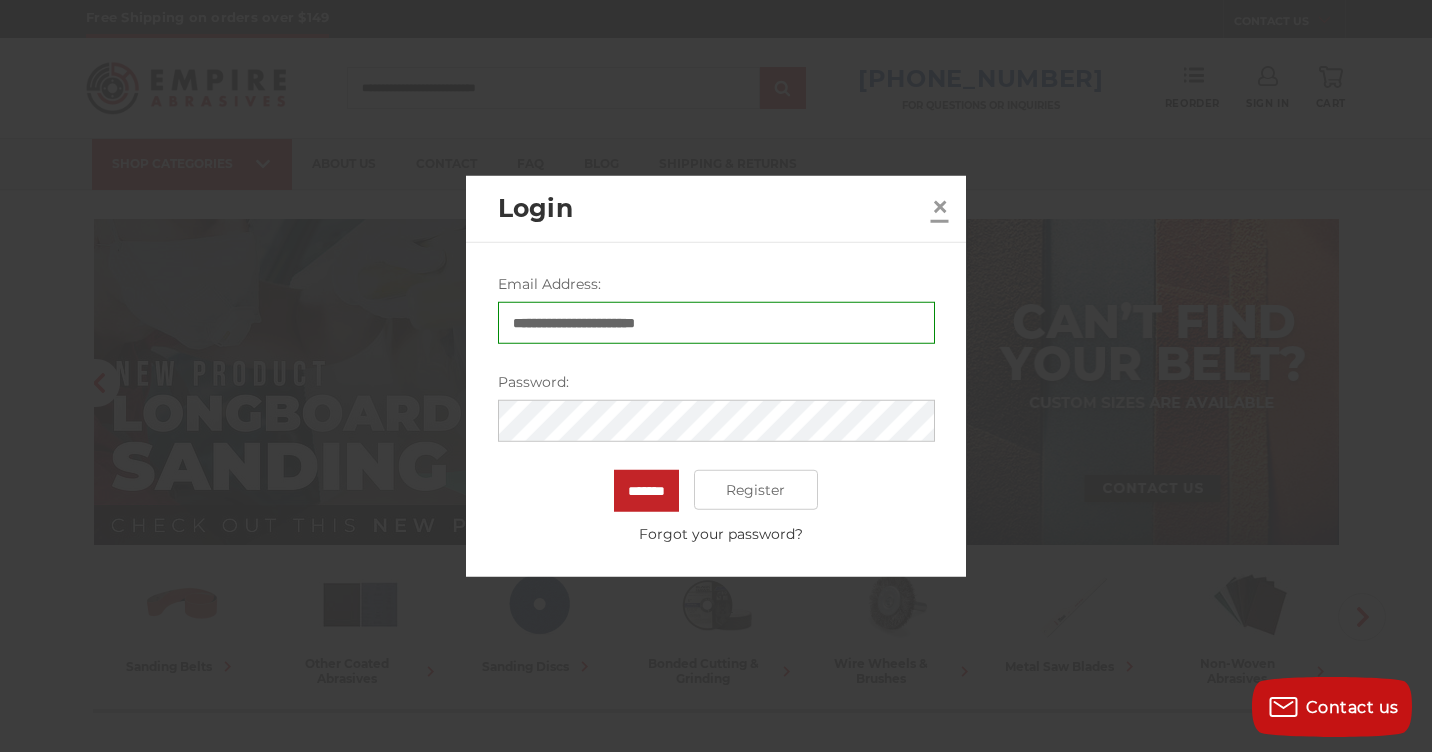 click on "×" at bounding box center [940, 205] 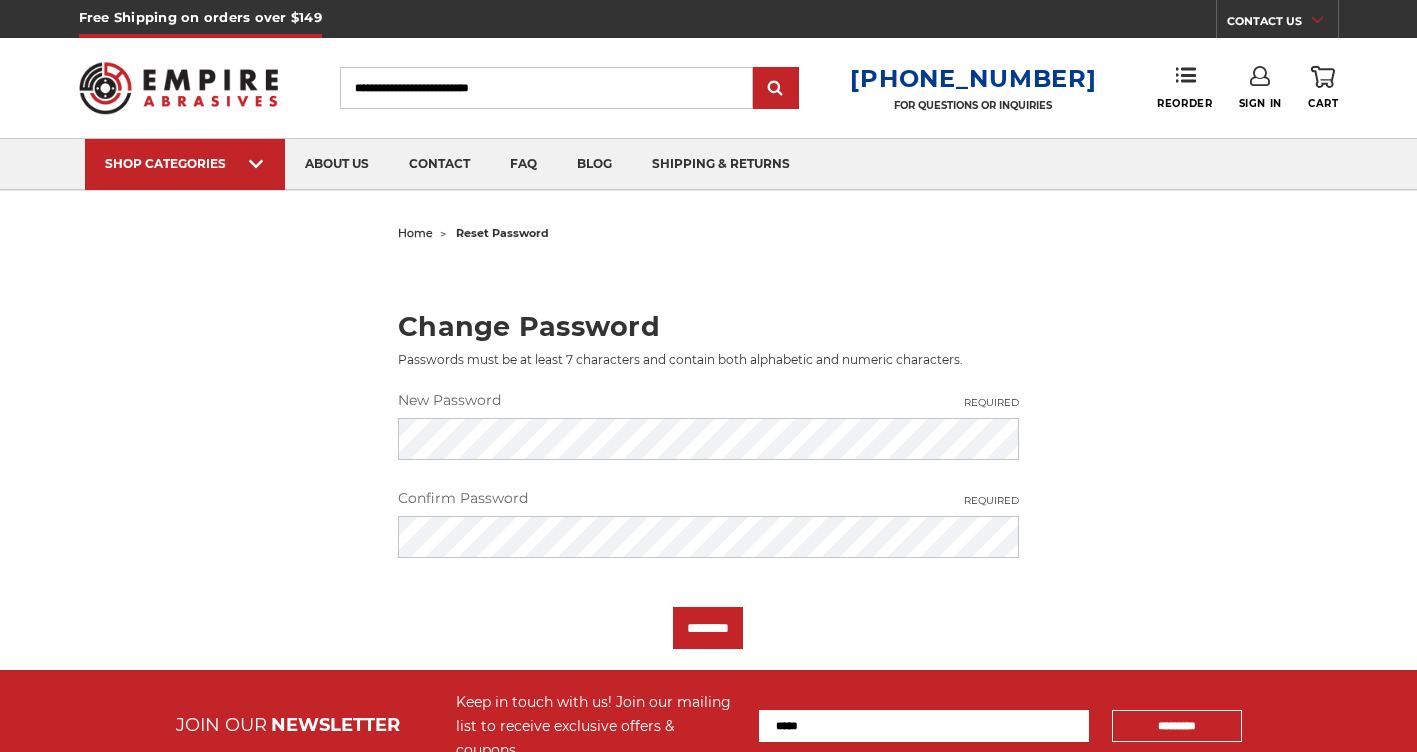 scroll, scrollTop: 0, scrollLeft: 0, axis: both 